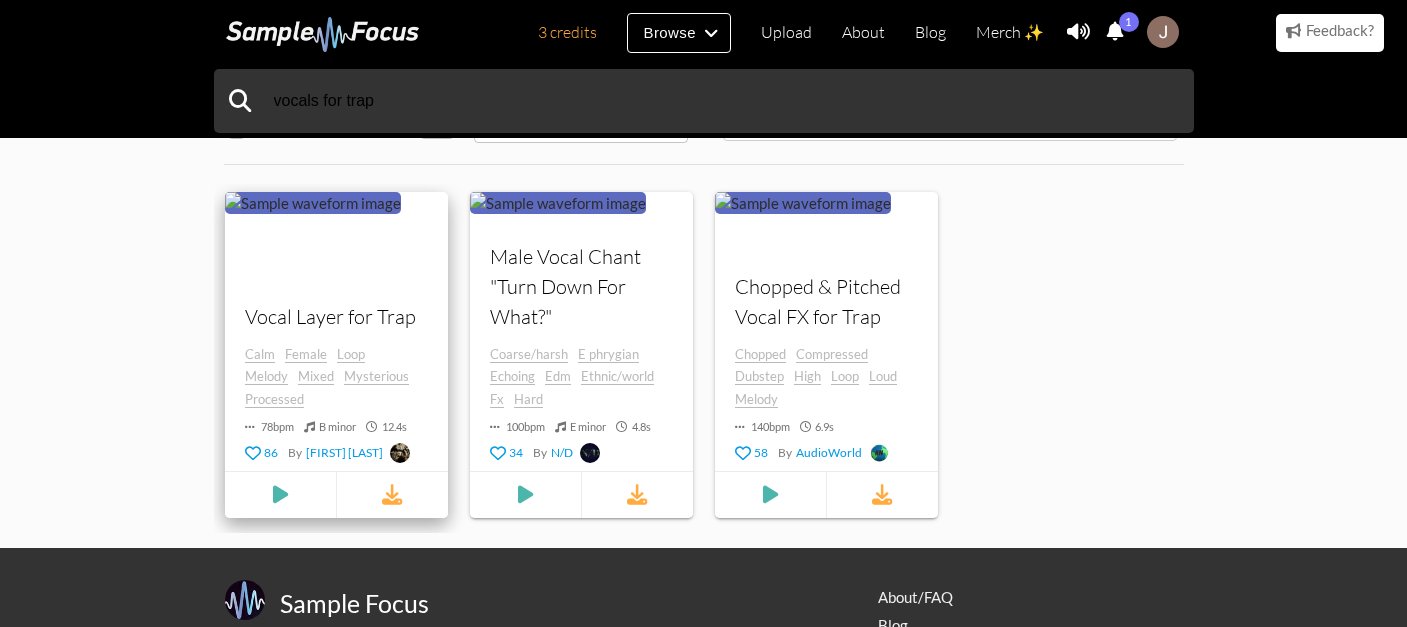 scroll, scrollTop: 283, scrollLeft: 0, axis: vertical 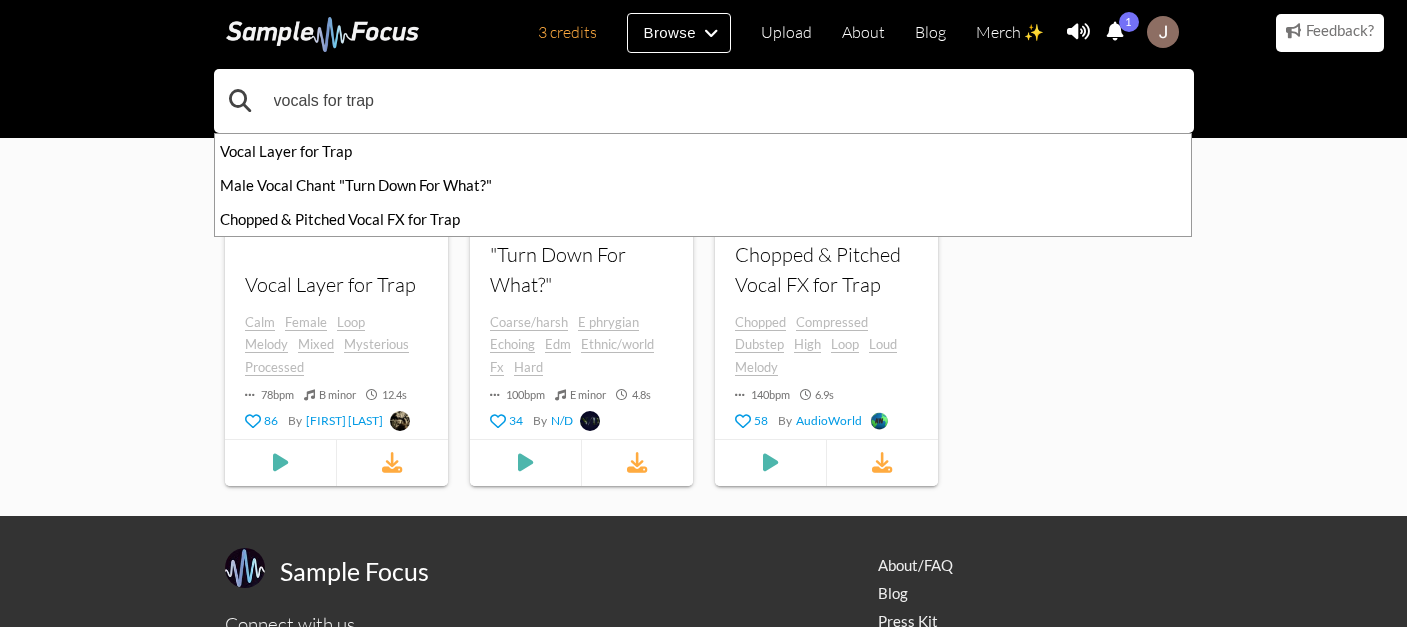 drag, startPoint x: 454, startPoint y: 108, endPoint x: 141, endPoint y: 93, distance: 313.35922 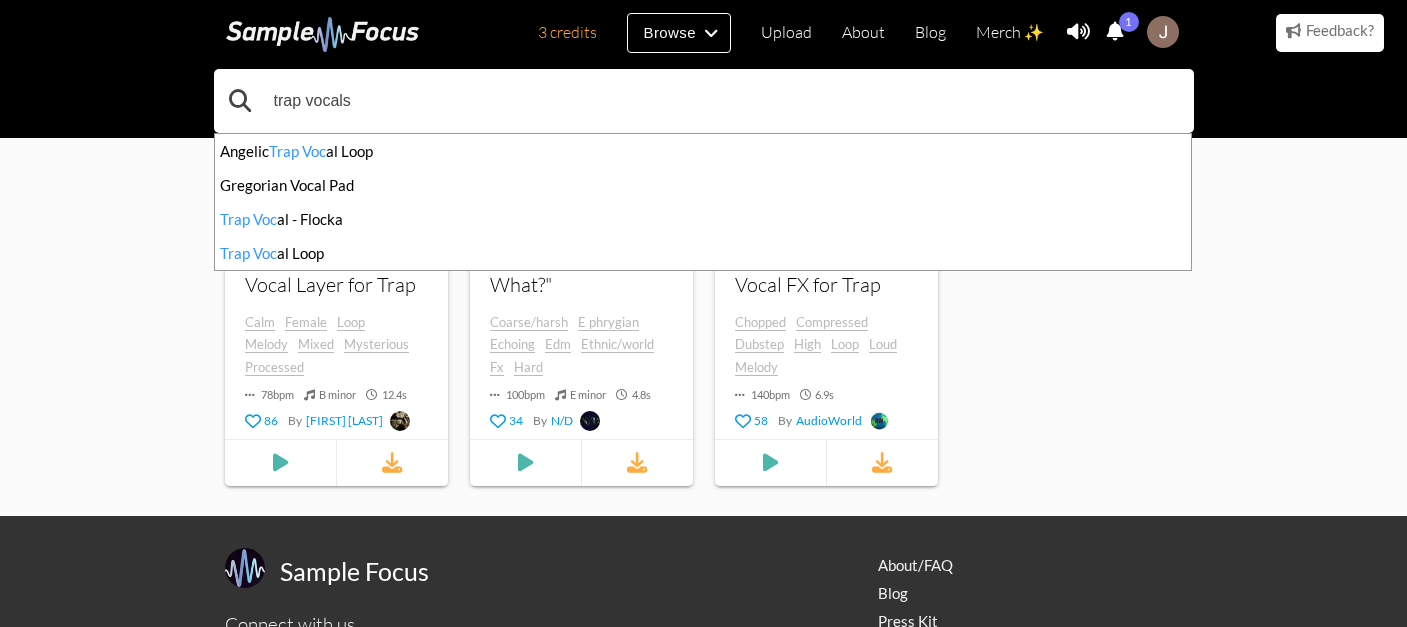type on "trap vocals" 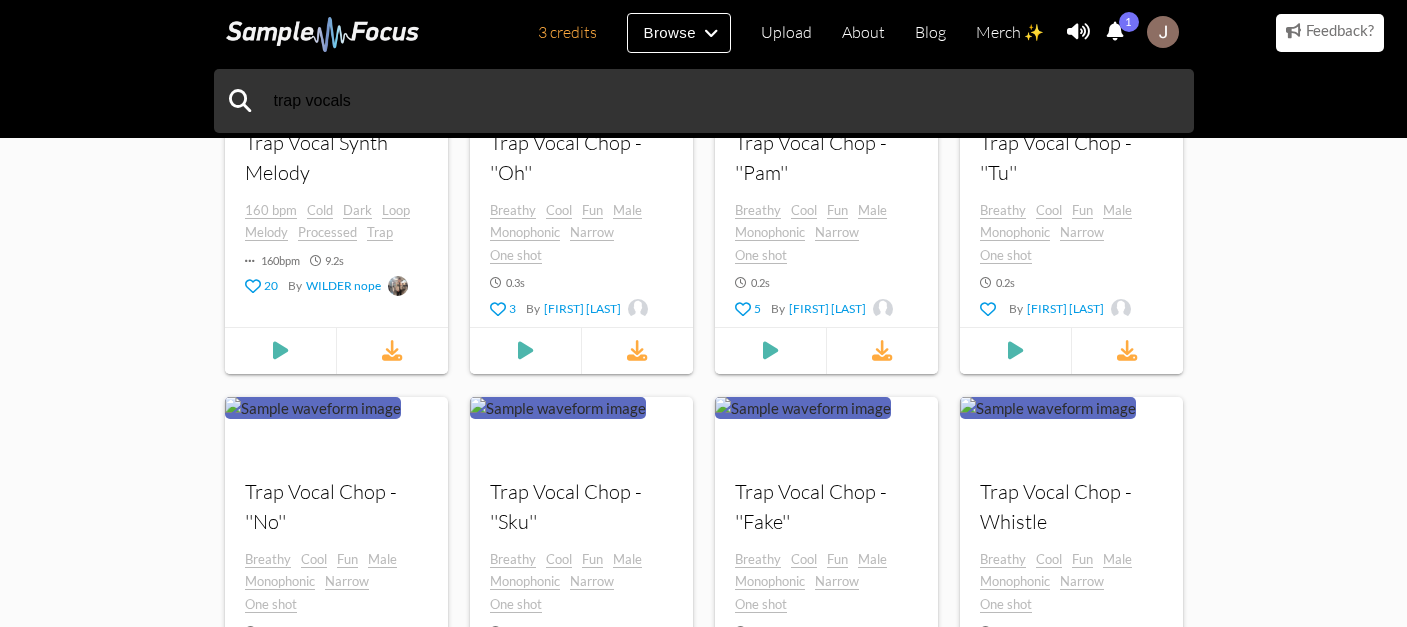 scroll, scrollTop: 1549, scrollLeft: 0, axis: vertical 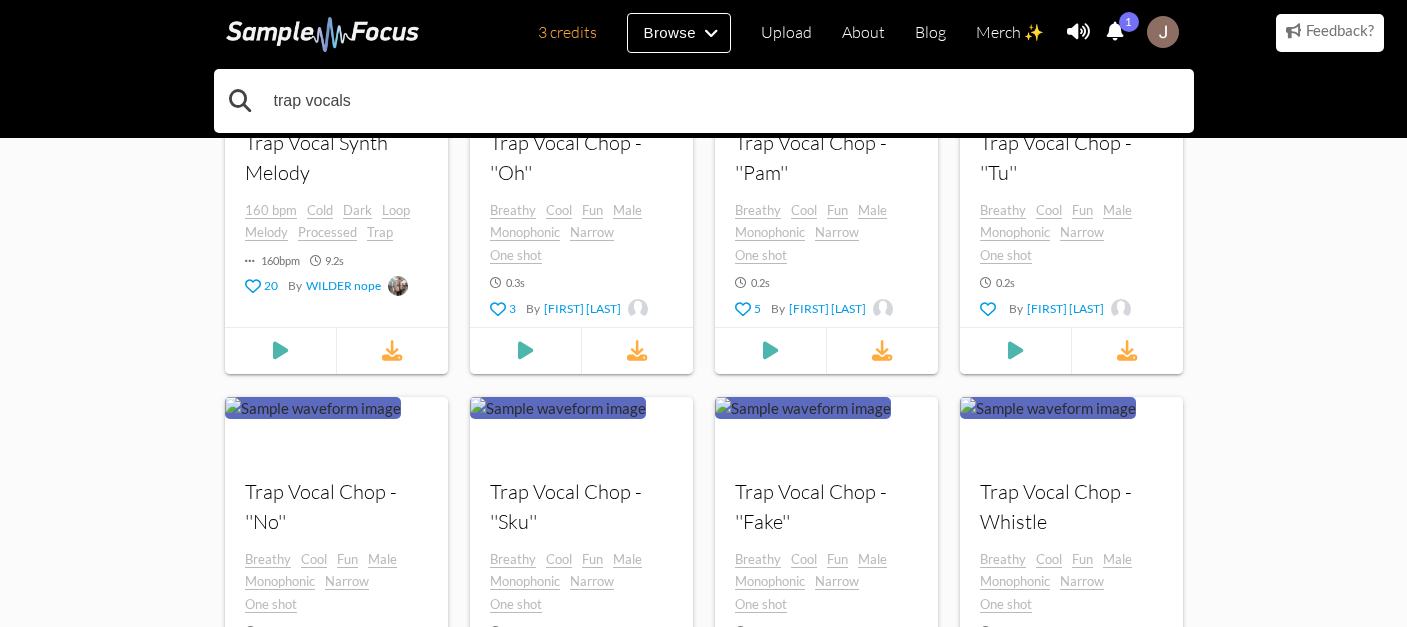 drag, startPoint x: 379, startPoint y: 98, endPoint x: 122, endPoint y: 65, distance: 259.11002 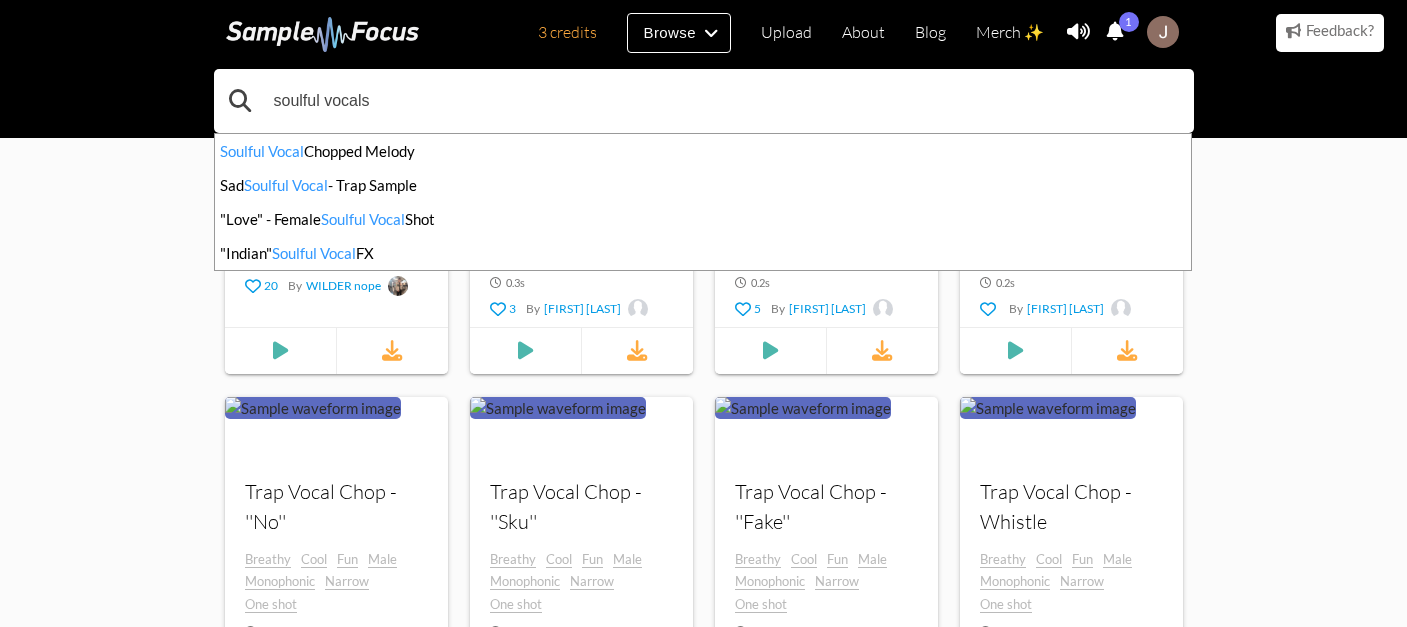 type on "soulful vocals" 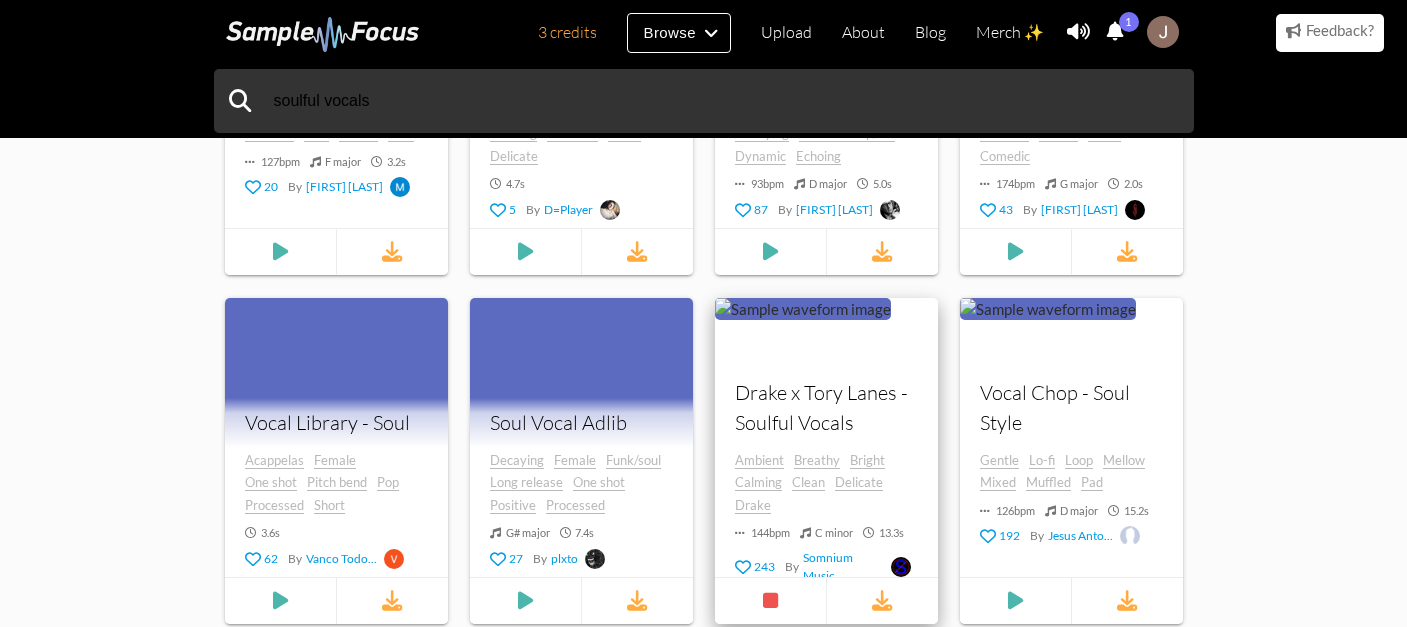 scroll, scrollTop: 1303, scrollLeft: 0, axis: vertical 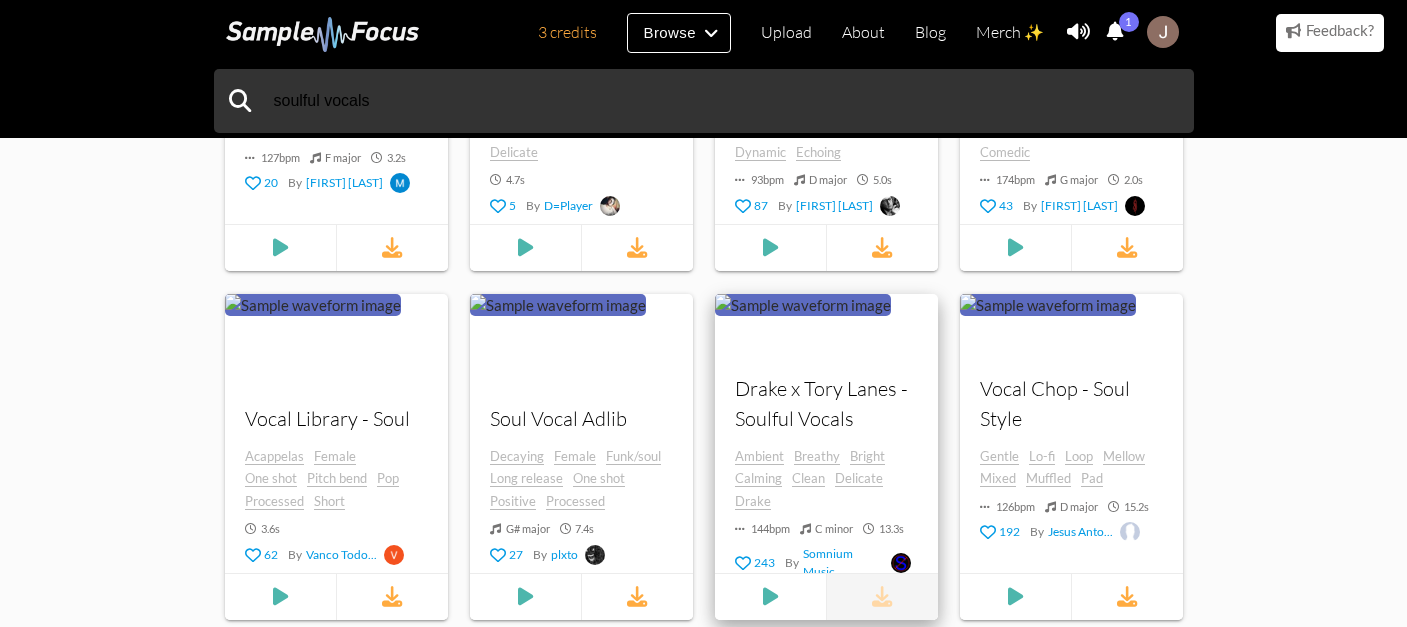 click at bounding box center (882, 597) 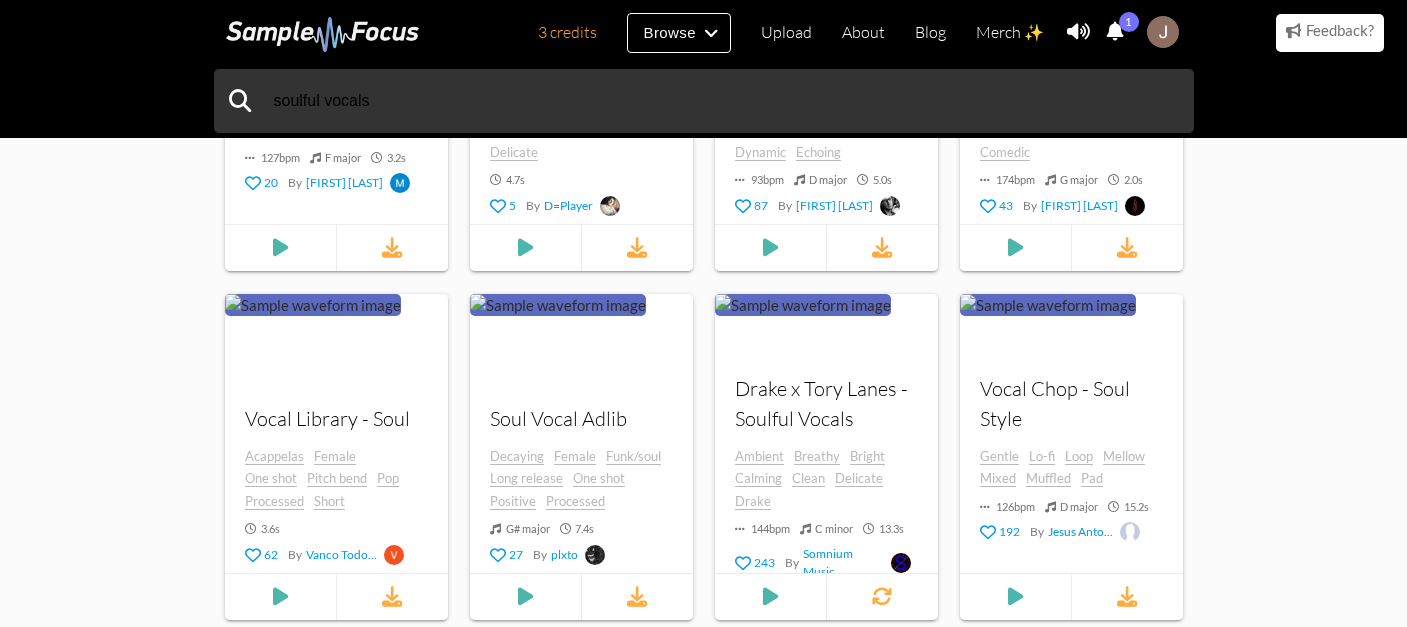 click at bounding box center (1115, 31) 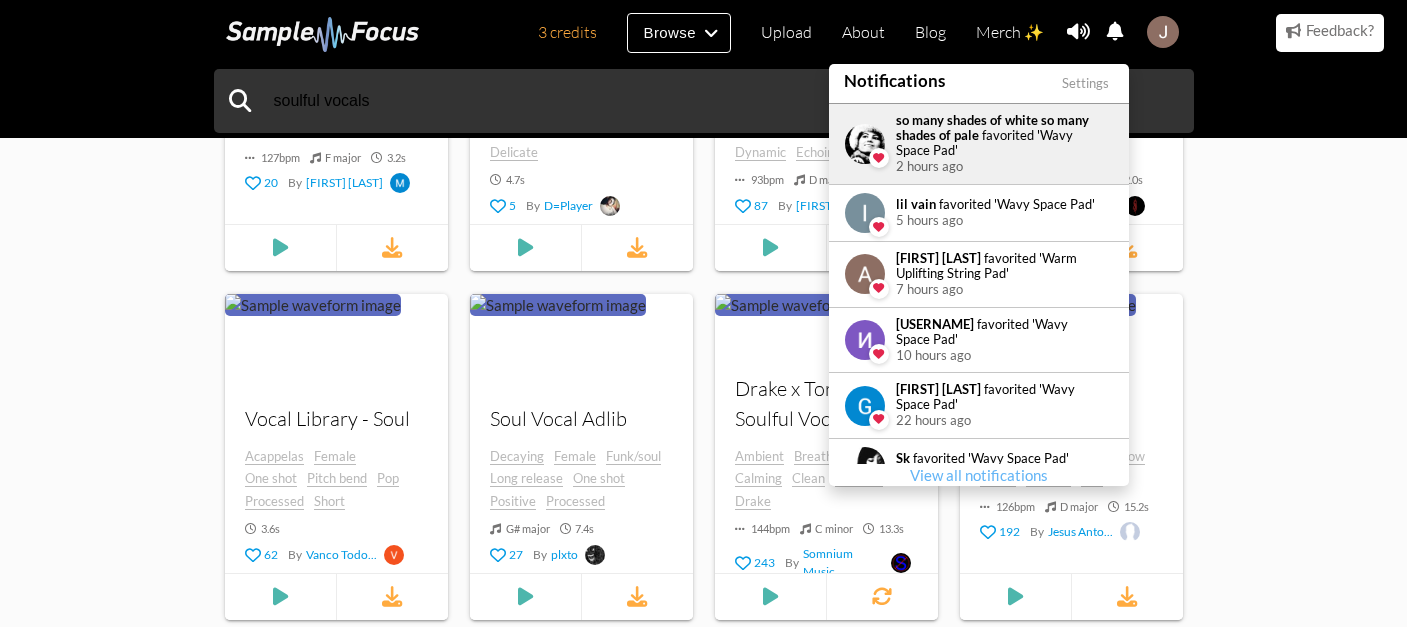 click at bounding box center [1115, 31] 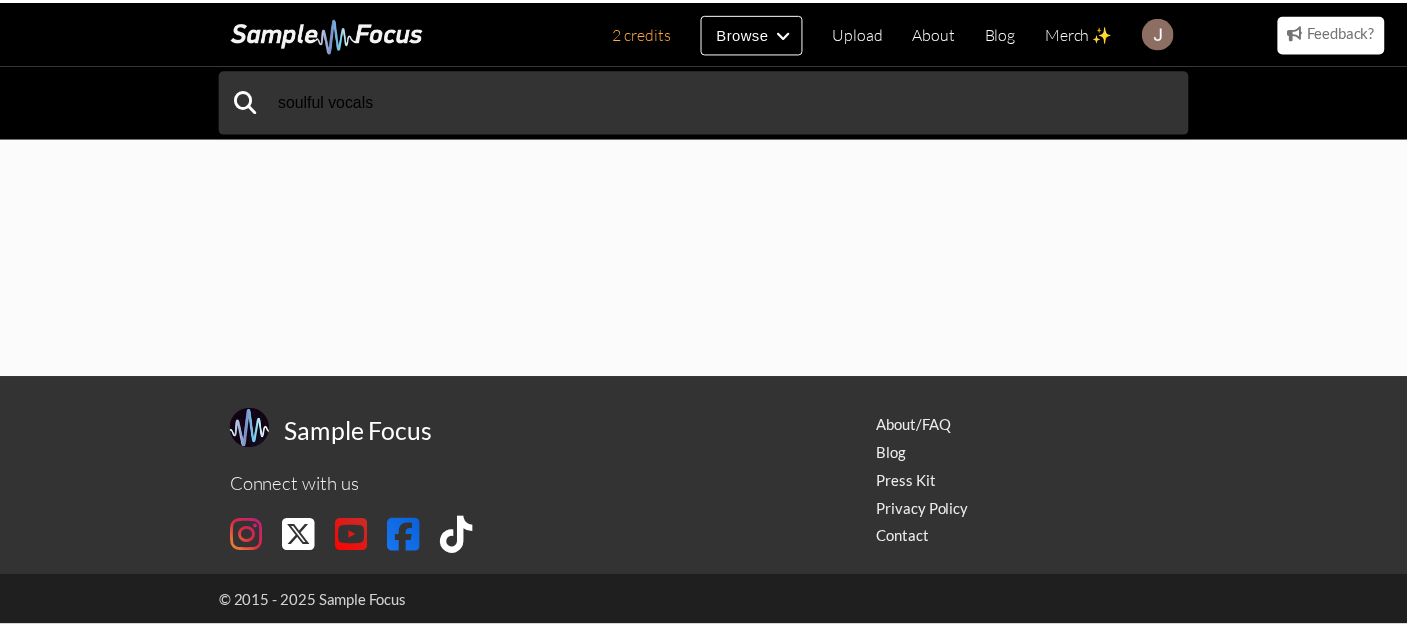 scroll, scrollTop: 0, scrollLeft: 0, axis: both 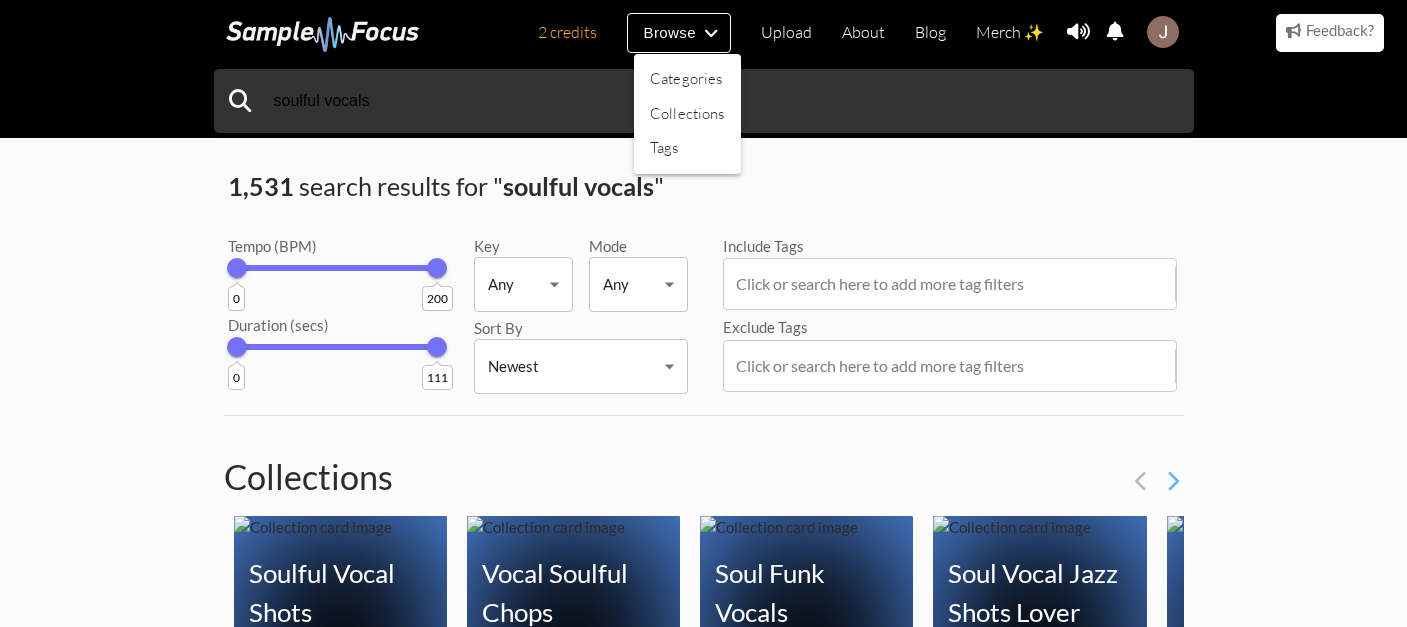 drag, startPoint x: 459, startPoint y: 118, endPoint x: 268, endPoint y: 106, distance: 191.37659 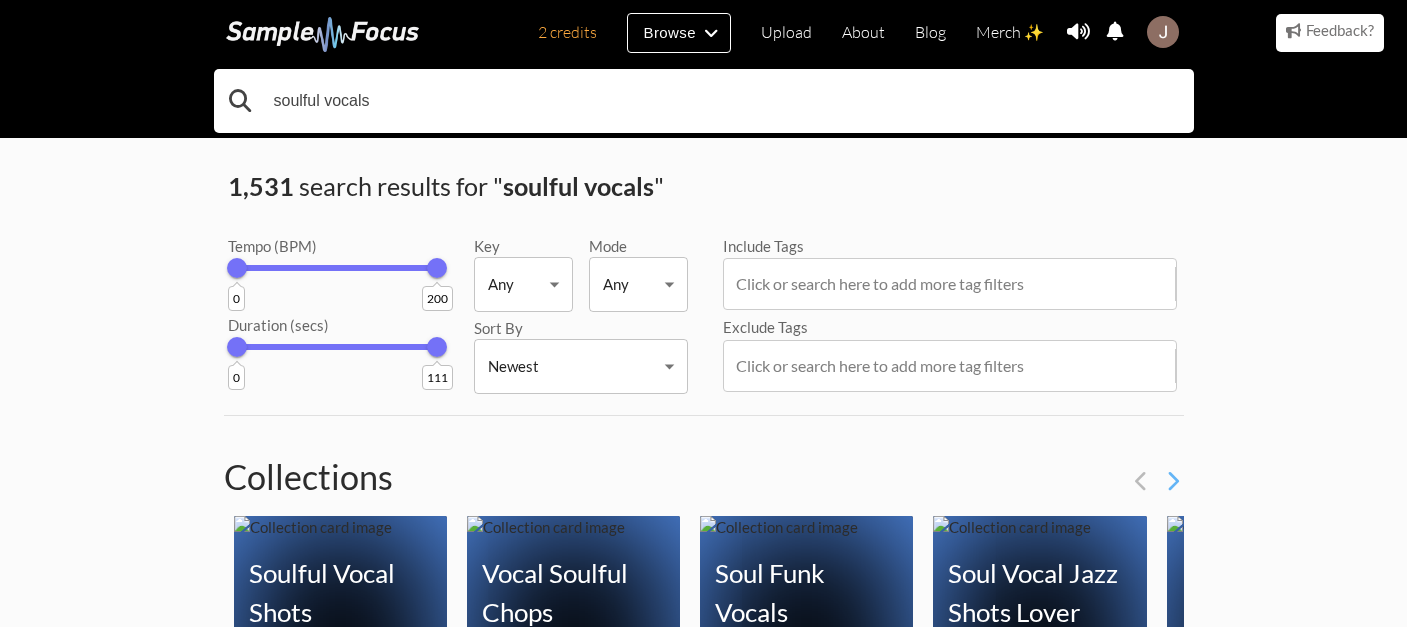 drag, startPoint x: 458, startPoint y: 105, endPoint x: 490, endPoint y: 109, distance: 32.24903 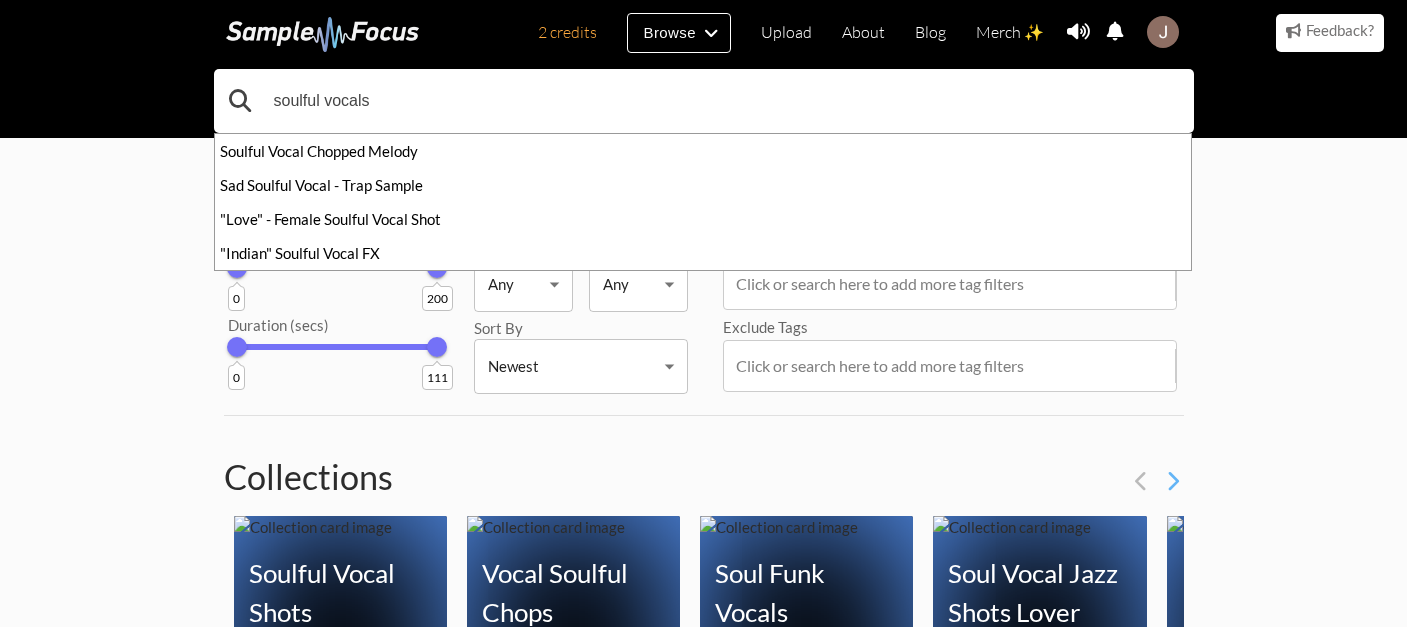 drag, startPoint x: 442, startPoint y: 108, endPoint x: 166, endPoint y: 82, distance: 277.22192 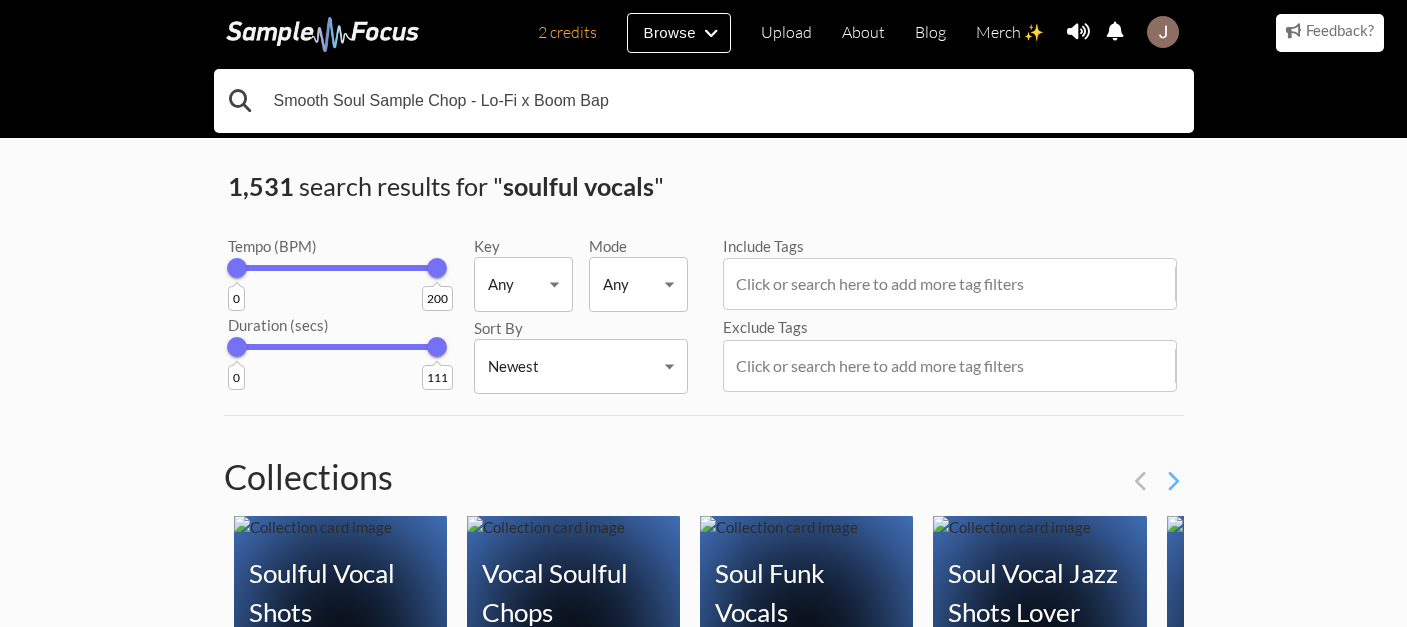 drag, startPoint x: 646, startPoint y: 101, endPoint x: 117, endPoint y: 66, distance: 530.15656 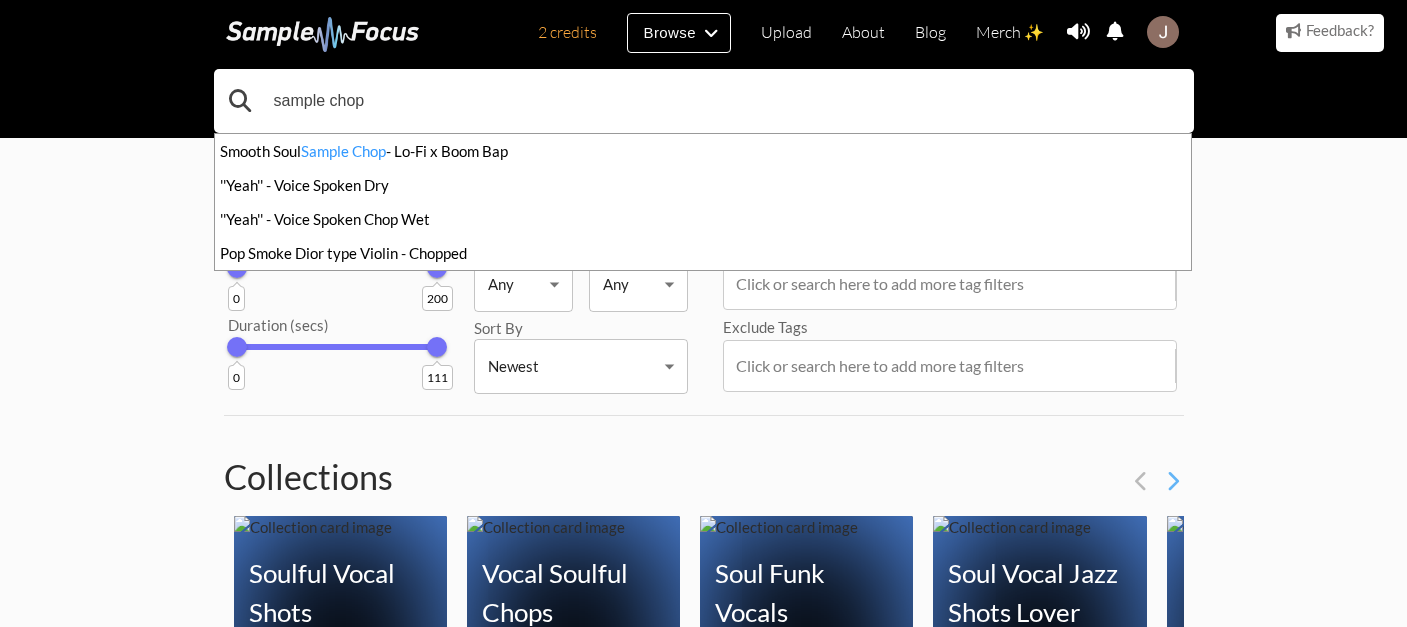 type on "sample chop" 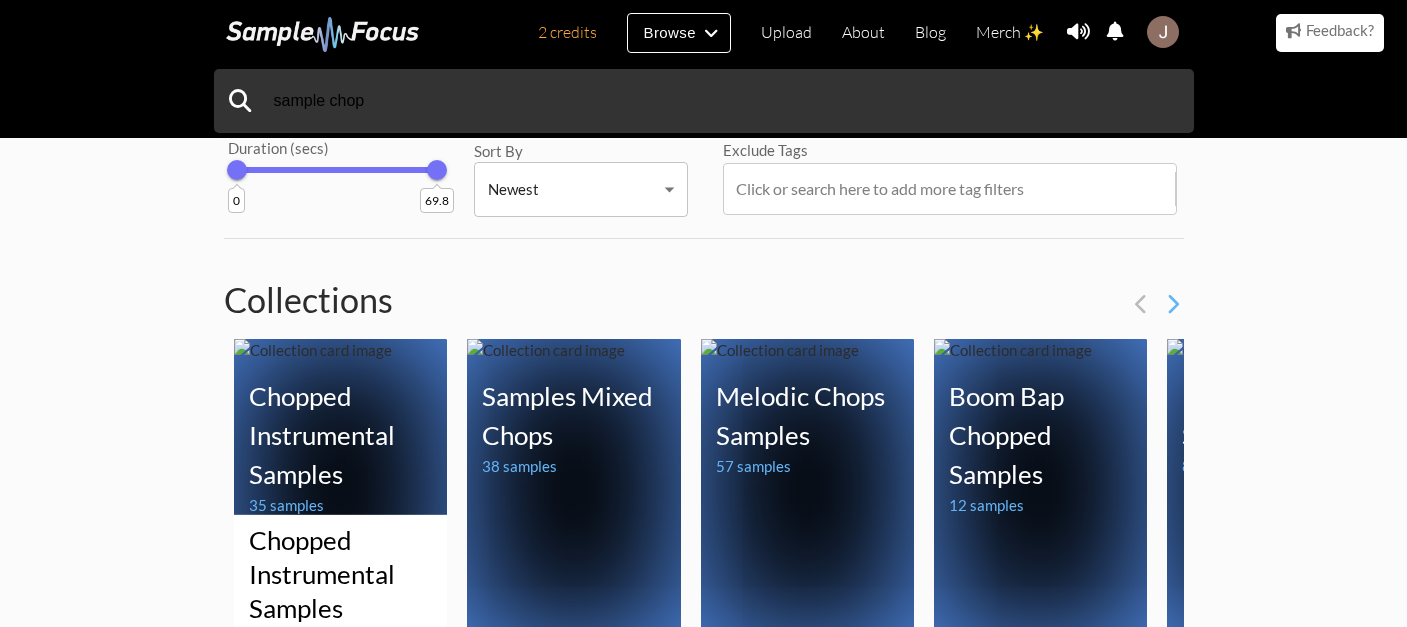 scroll, scrollTop: 181, scrollLeft: 0, axis: vertical 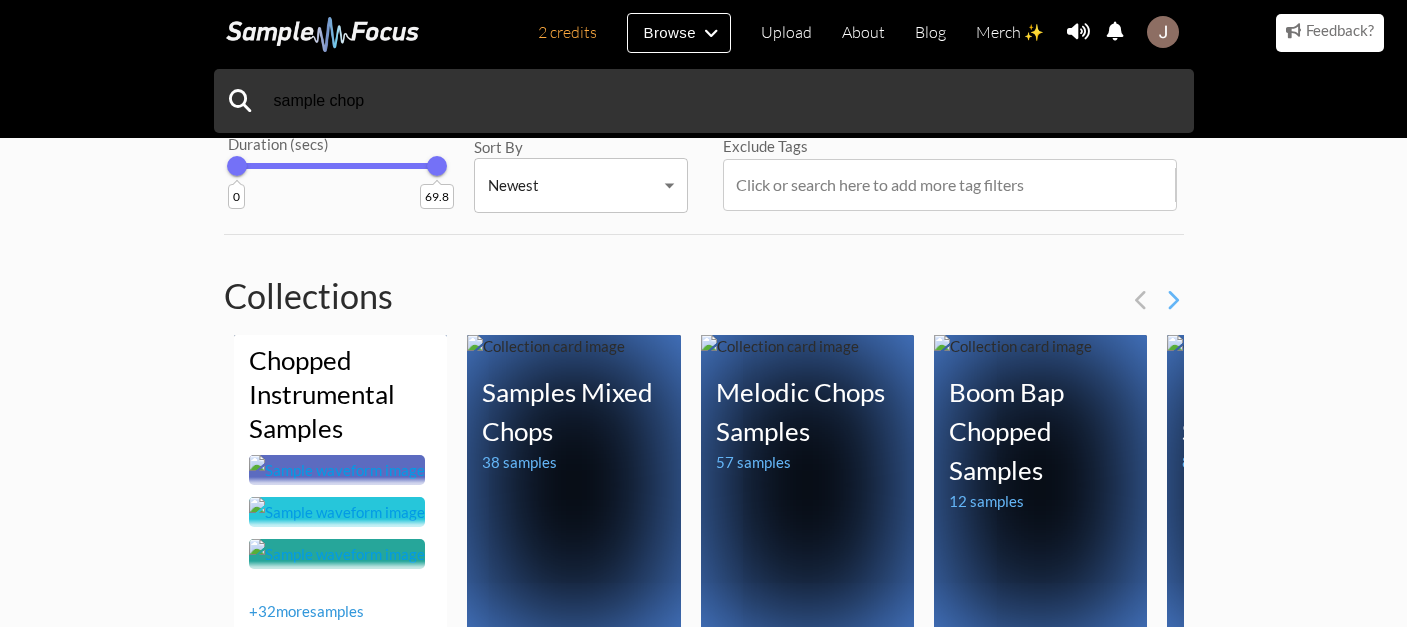 click on "Chopped Instrumental Samples" at bounding box center [322, 394] 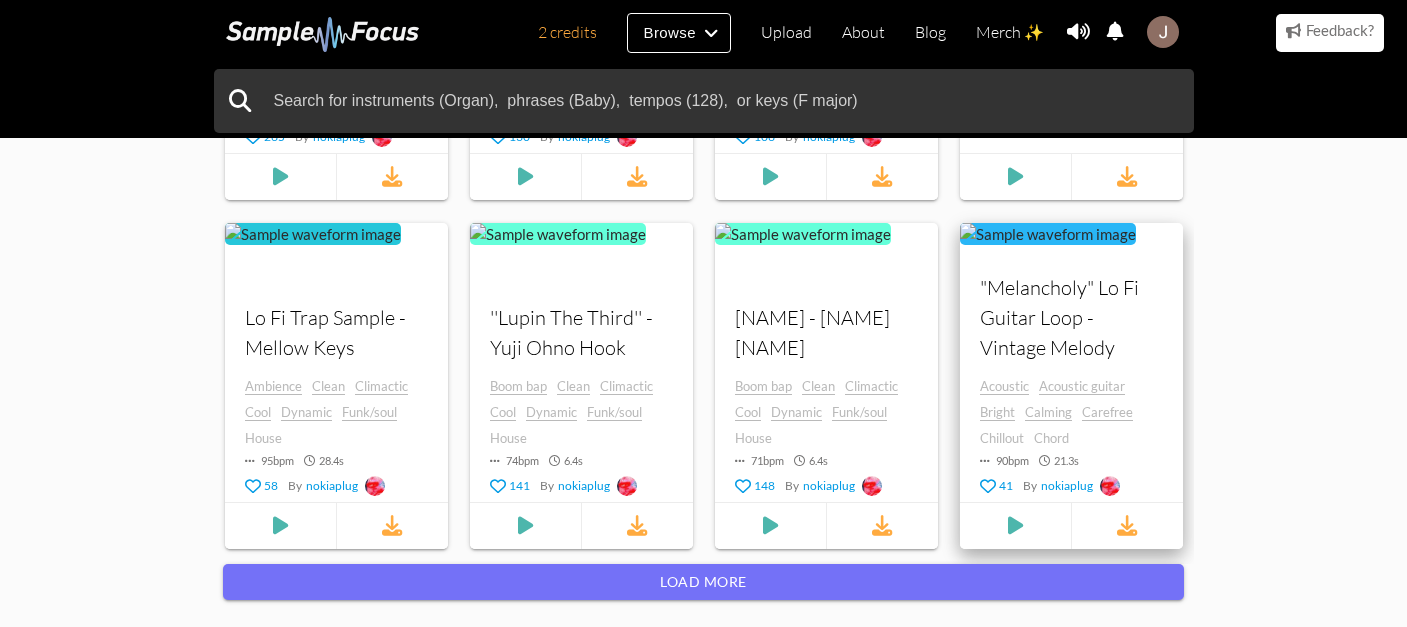 scroll, scrollTop: 1831, scrollLeft: 0, axis: vertical 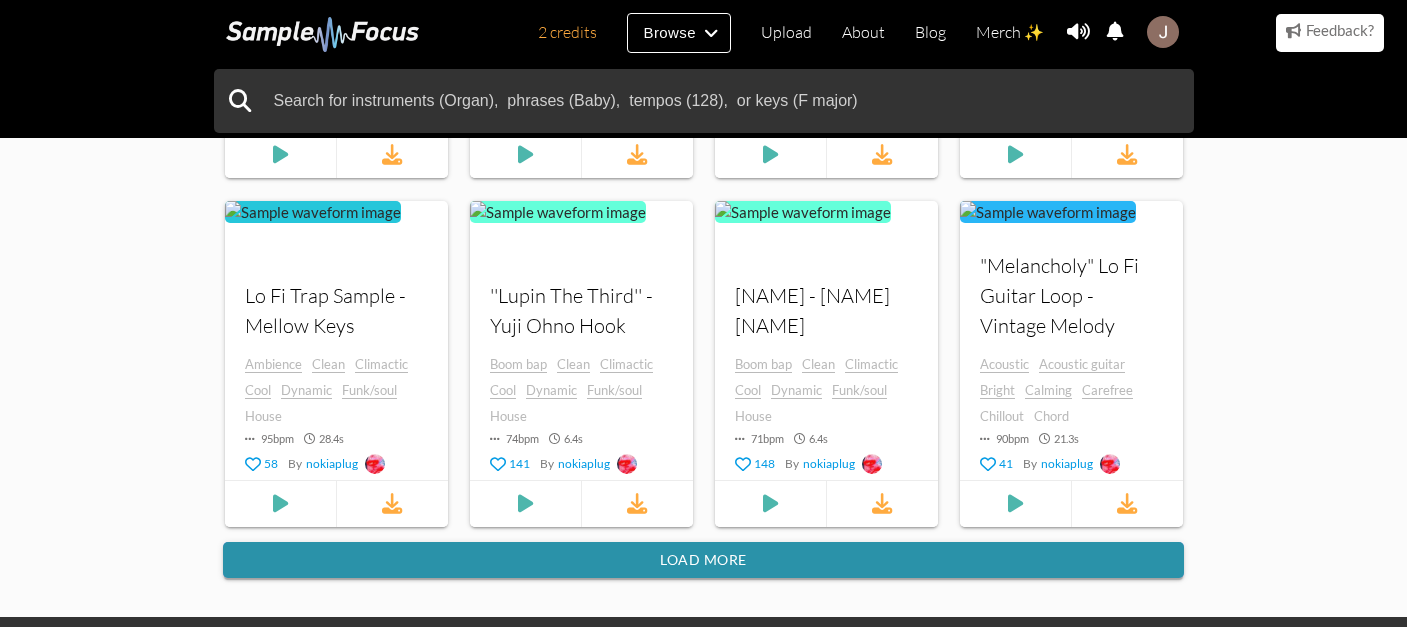 click on "Load more" at bounding box center (703, 560) 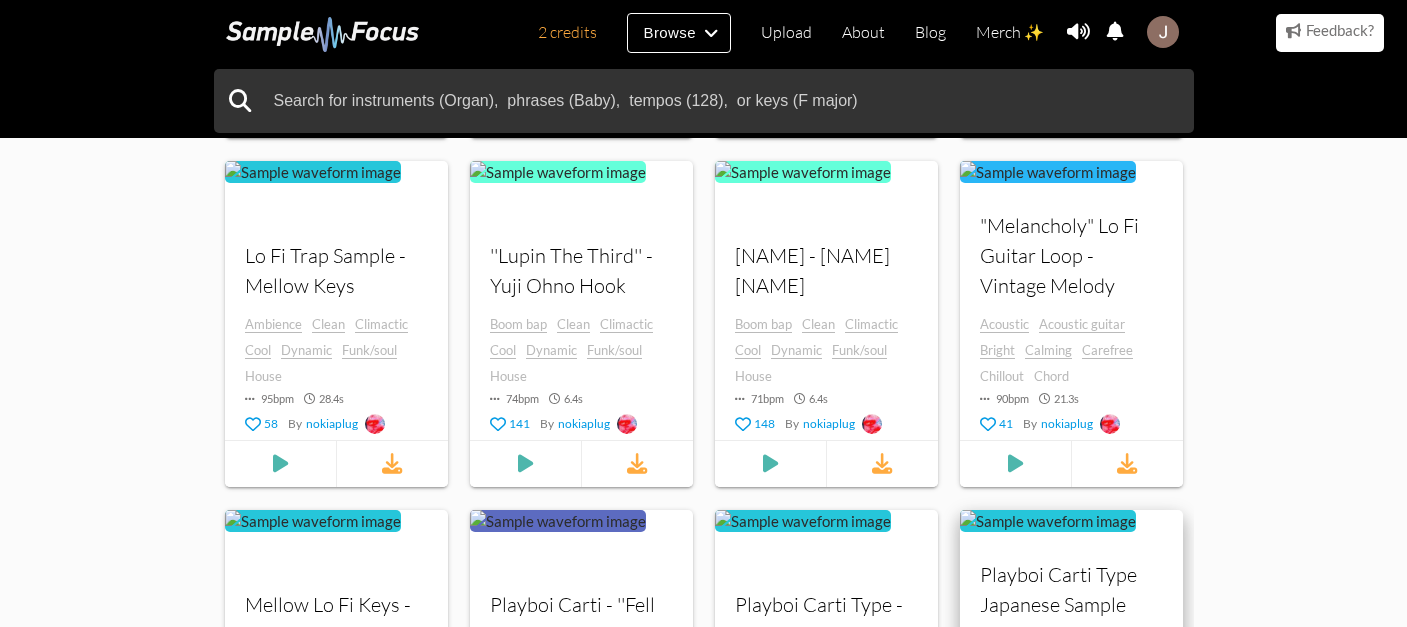 scroll, scrollTop: 1975, scrollLeft: 0, axis: vertical 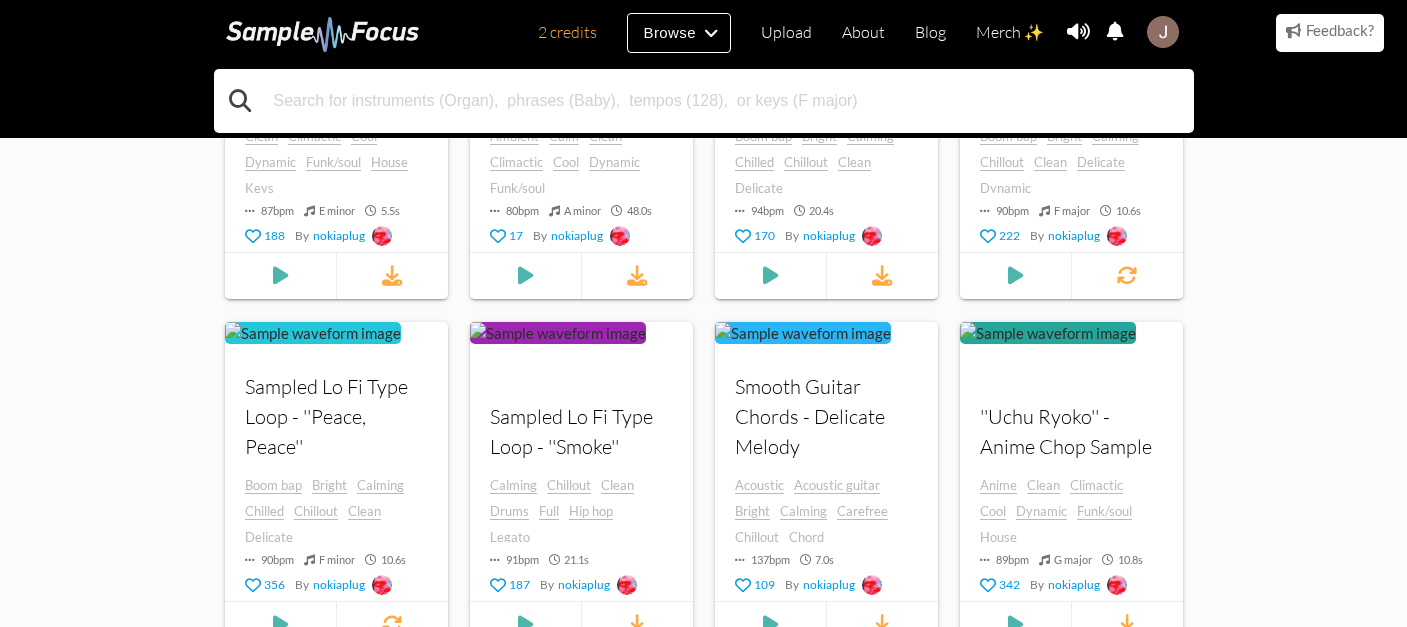click at bounding box center [704, 101] 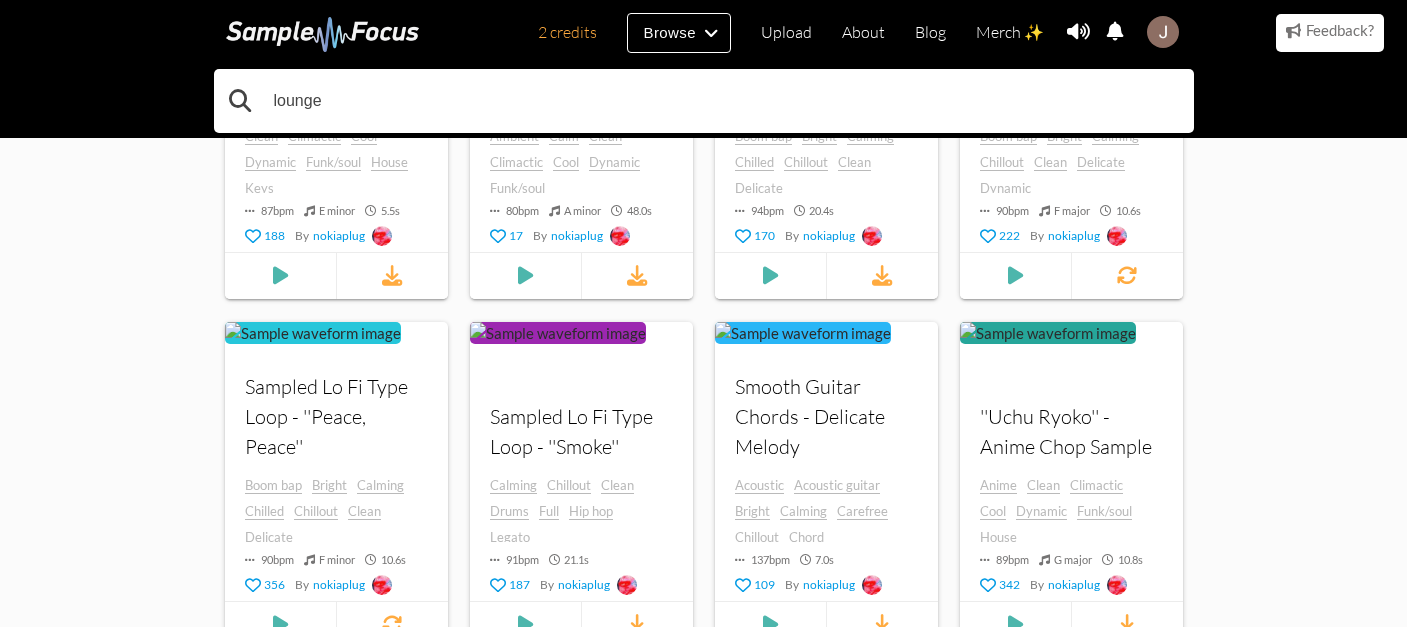 type on "lounge" 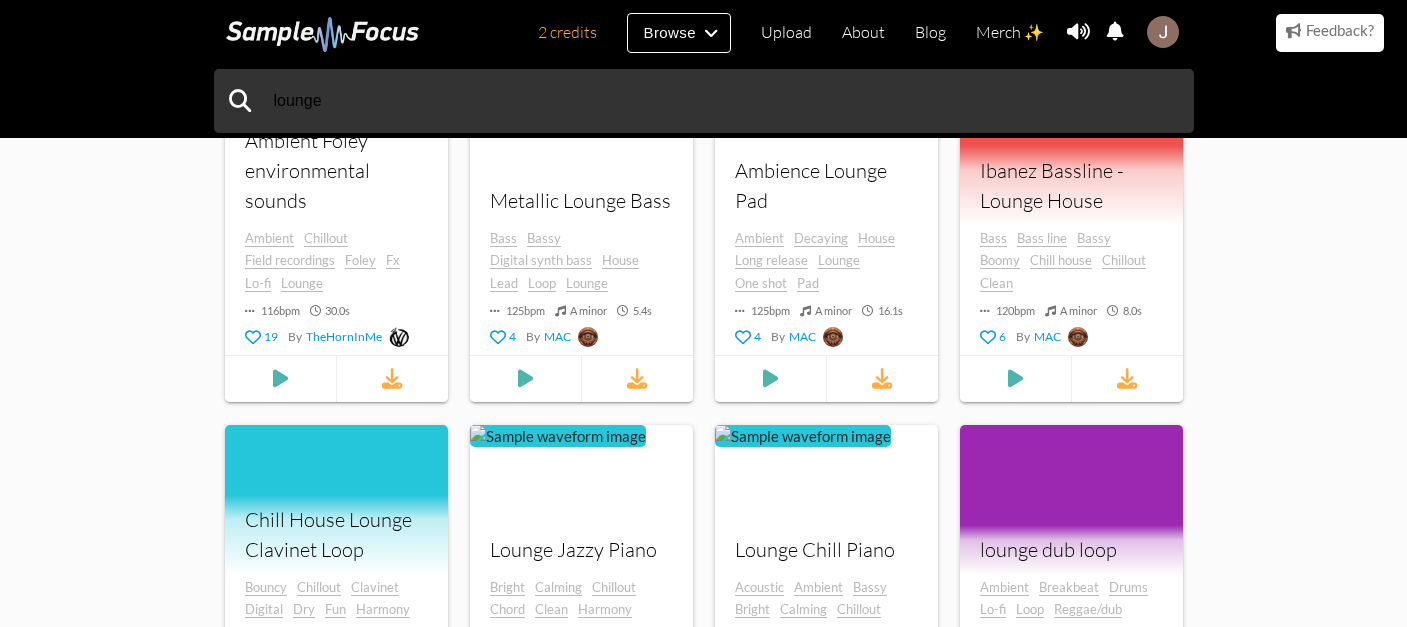 scroll, scrollTop: 1870, scrollLeft: 0, axis: vertical 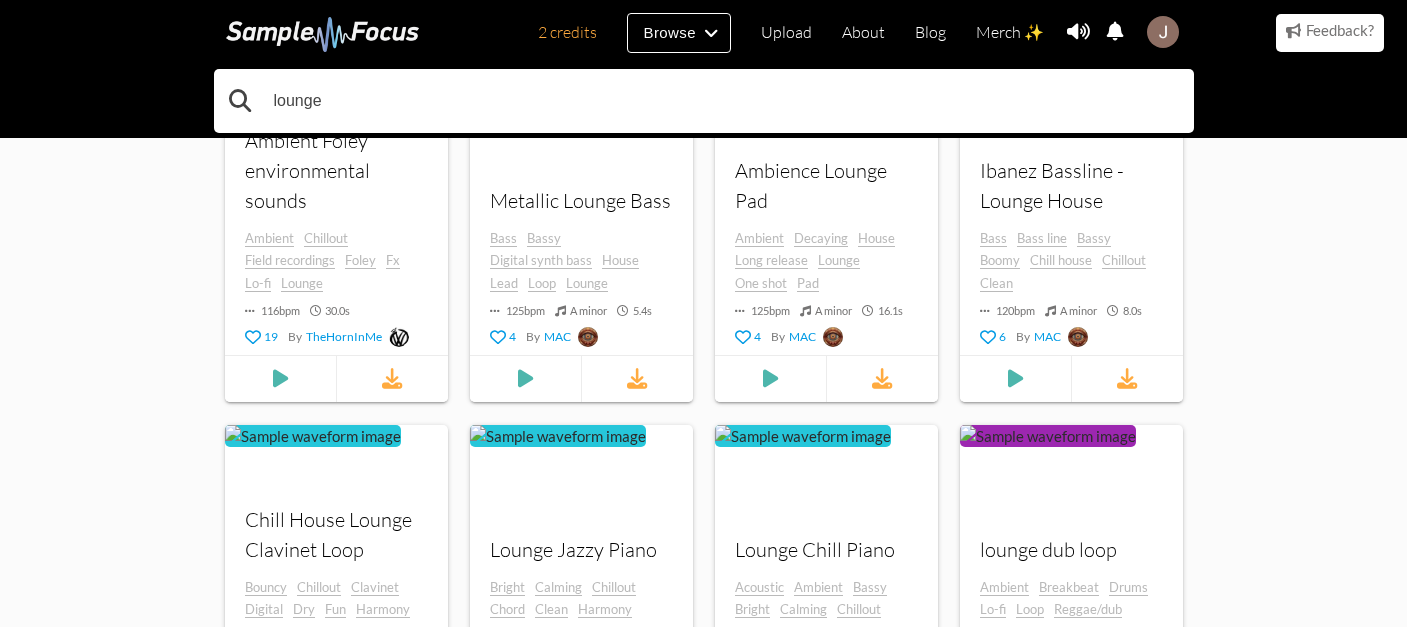 drag, startPoint x: 341, startPoint y: 98, endPoint x: 224, endPoint y: 101, distance: 117.03845 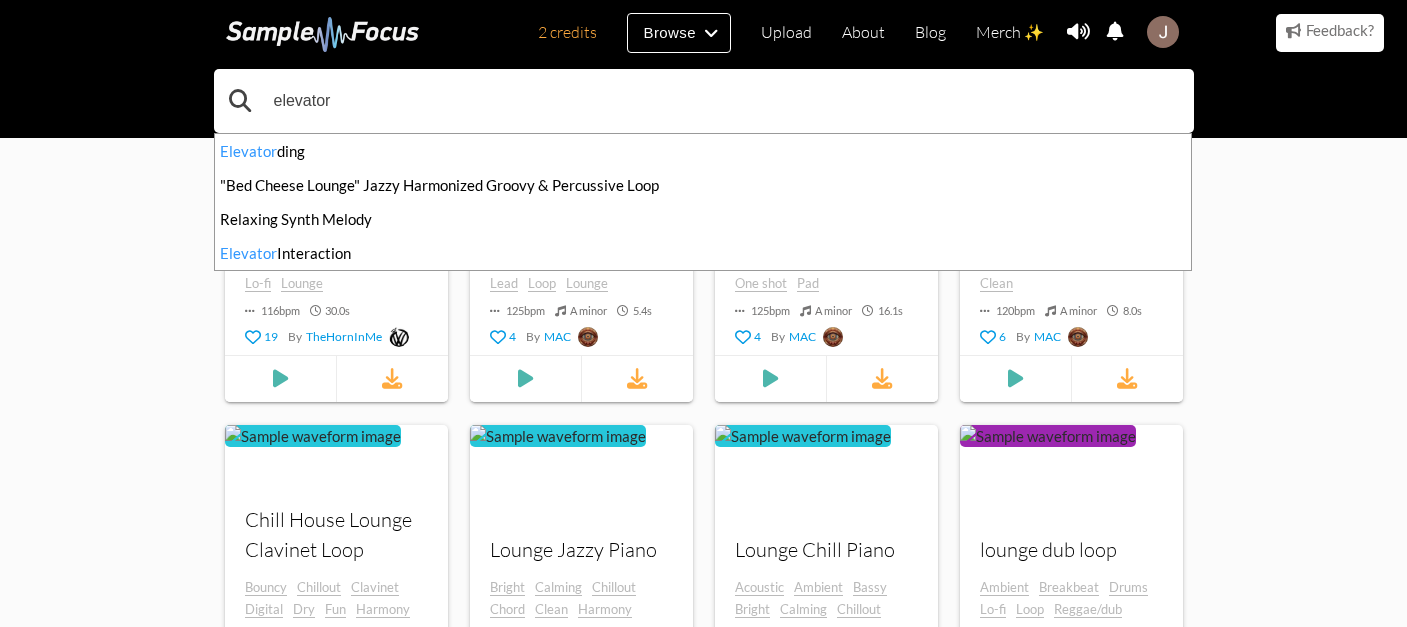 type on "elevator" 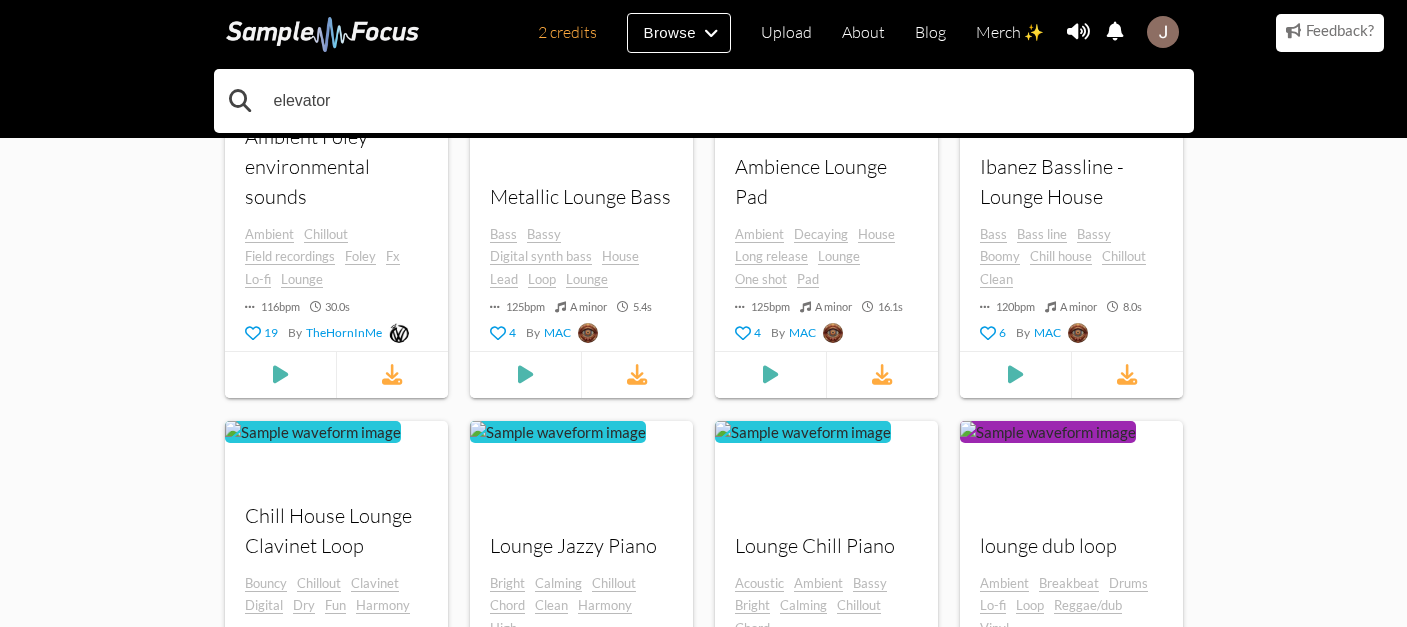 scroll, scrollTop: 1874, scrollLeft: 0, axis: vertical 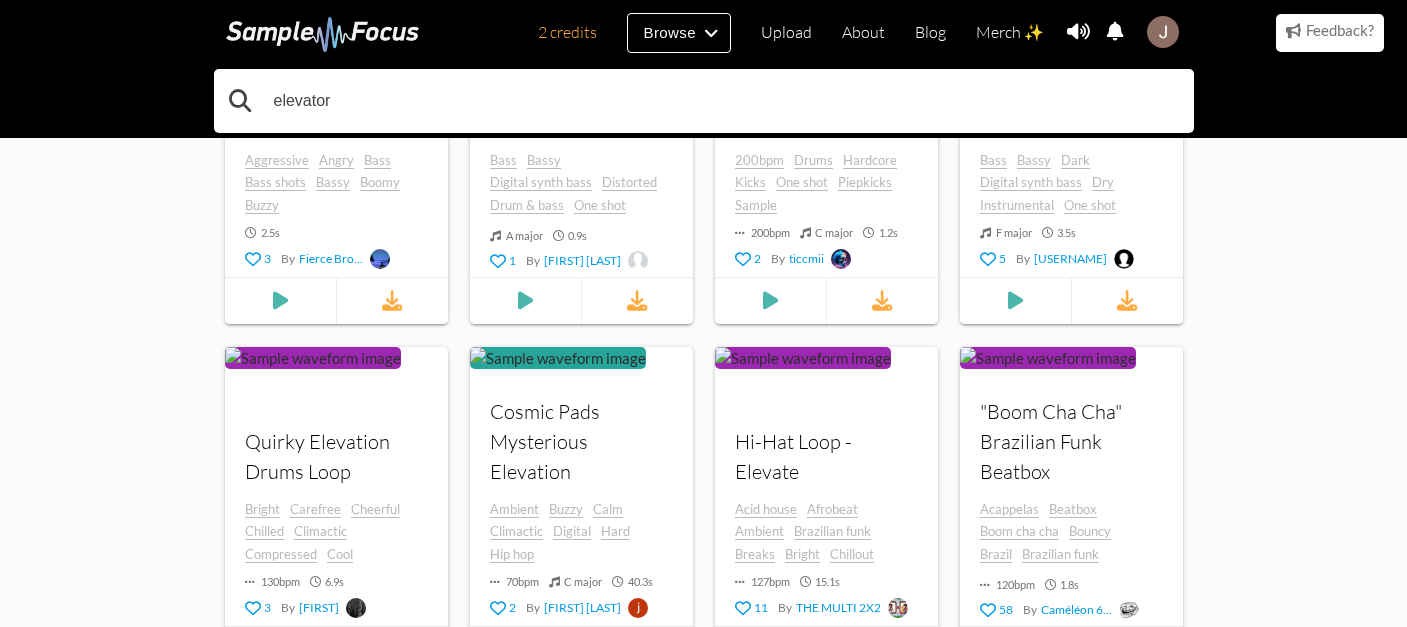 drag, startPoint x: 357, startPoint y: 89, endPoint x: 141, endPoint y: 67, distance: 217.11748 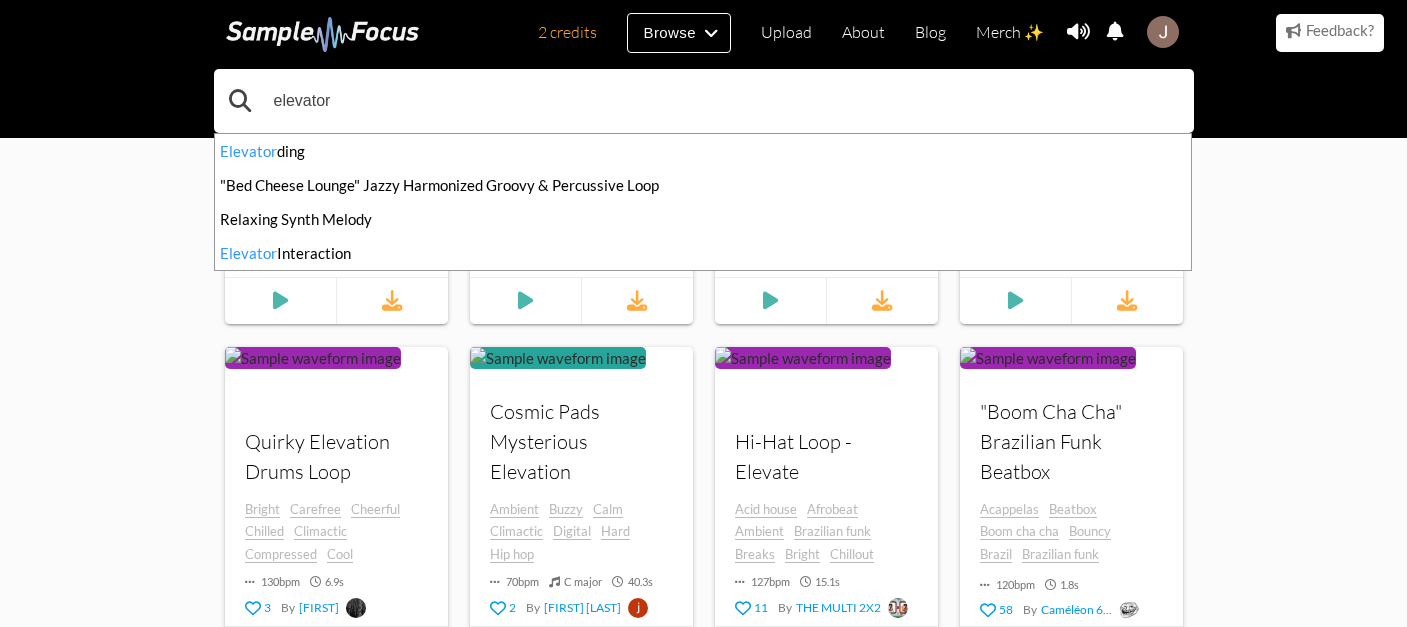 drag, startPoint x: 354, startPoint y: 104, endPoint x: 59, endPoint y: 69, distance: 297.06903 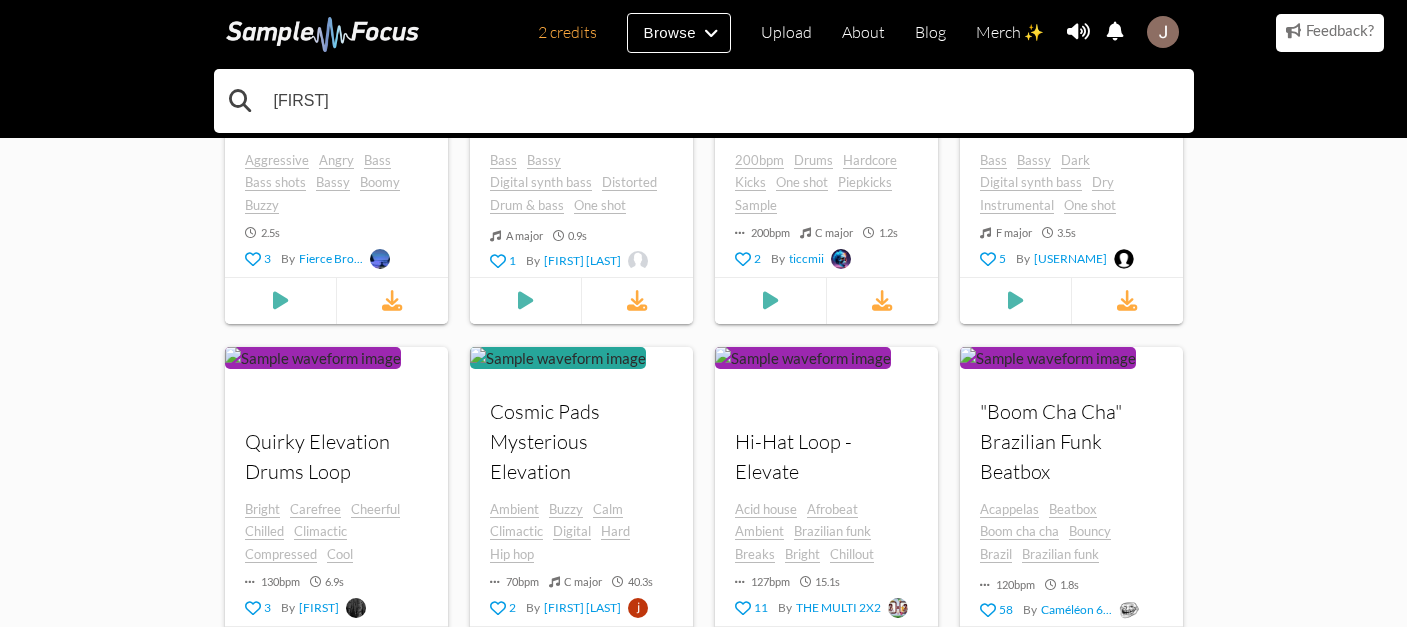 type on "[FIRST]" 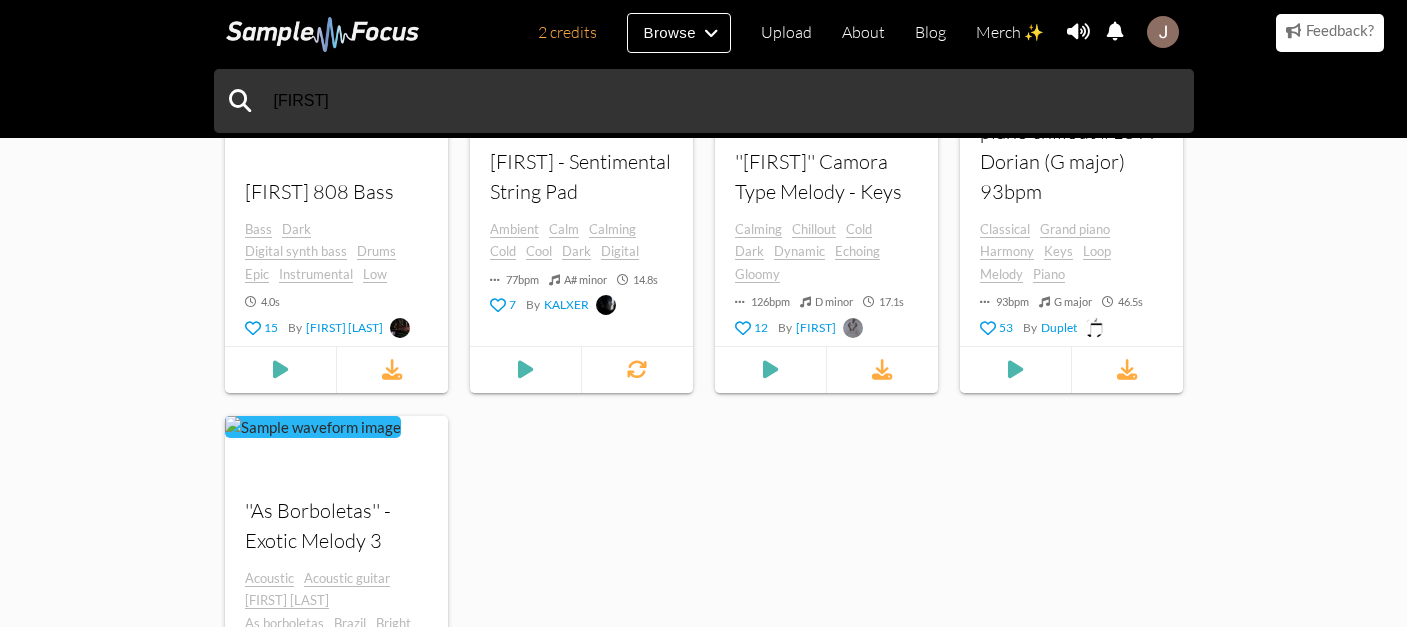 scroll, scrollTop: 310, scrollLeft: 0, axis: vertical 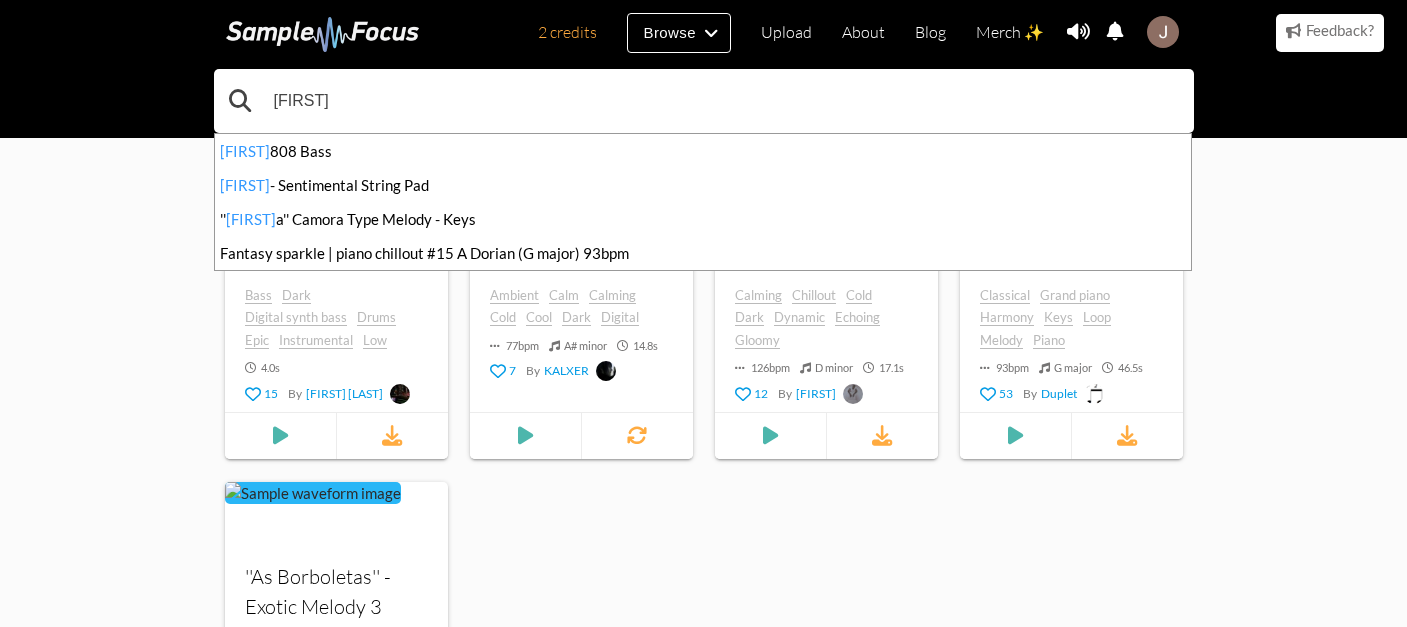 drag, startPoint x: 331, startPoint y: 95, endPoint x: 231, endPoint y: 104, distance: 100.40418 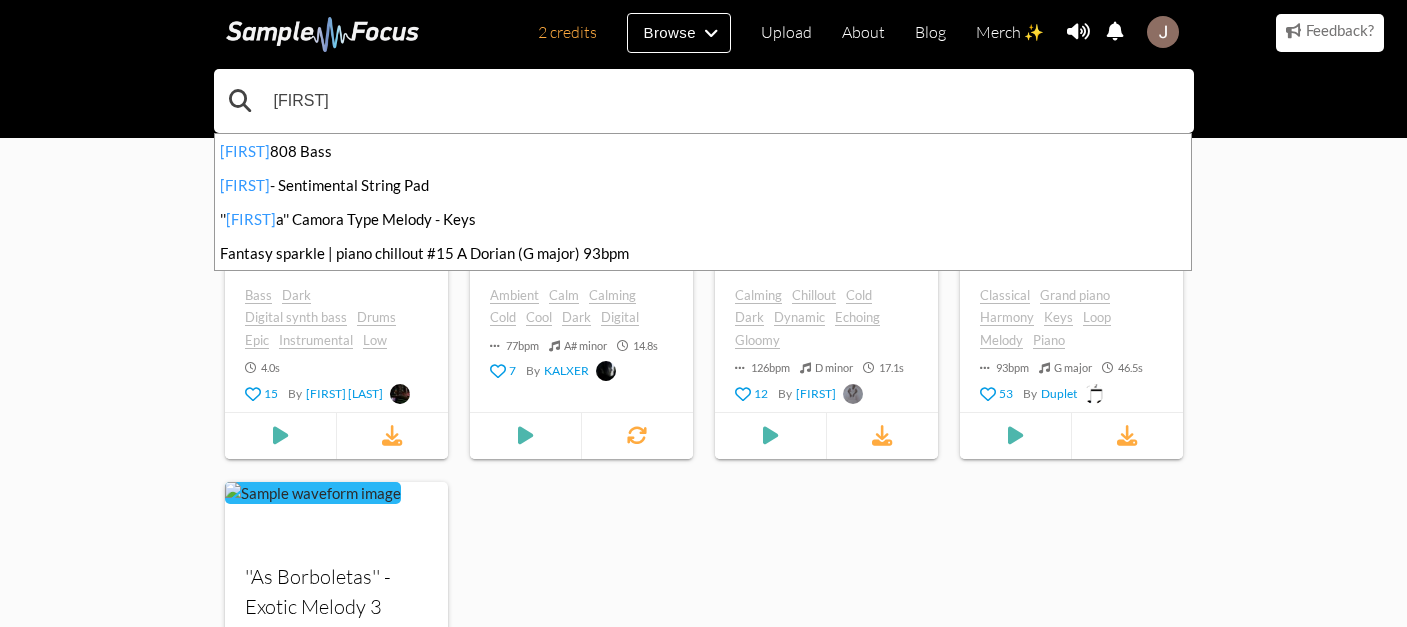 drag, startPoint x: 354, startPoint y: 102, endPoint x: 164, endPoint y: 108, distance: 190.09471 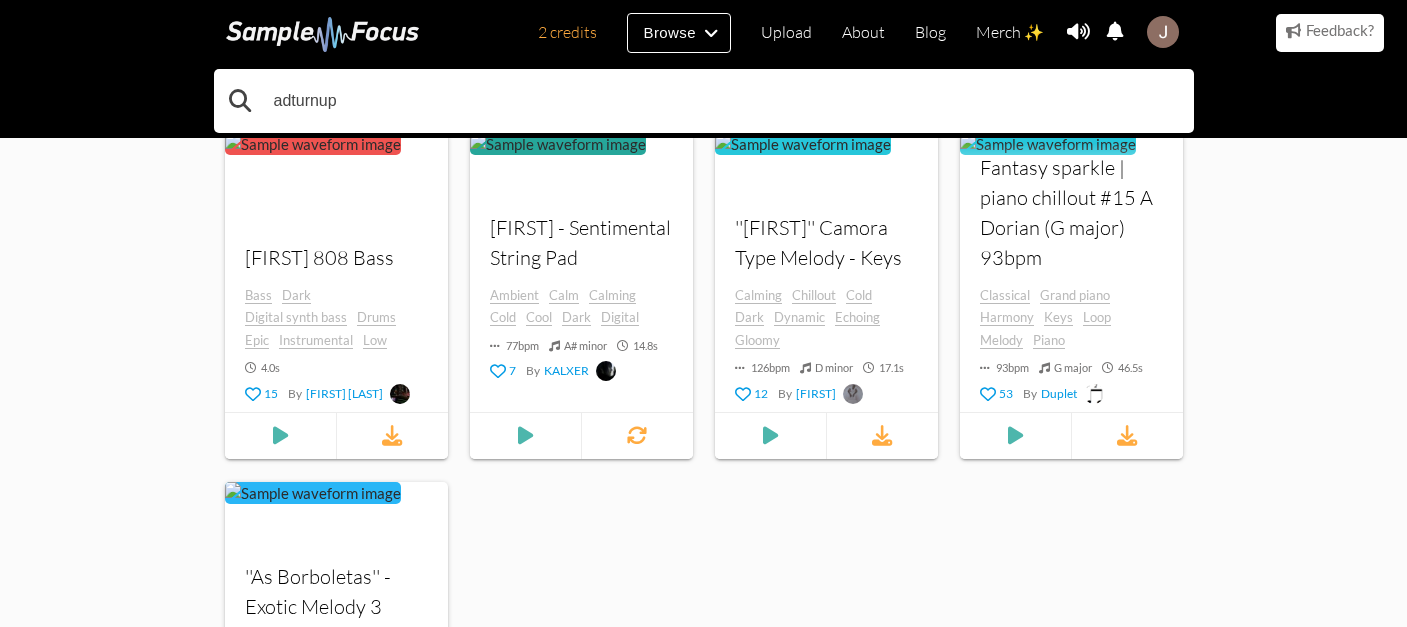 type on "adturnup" 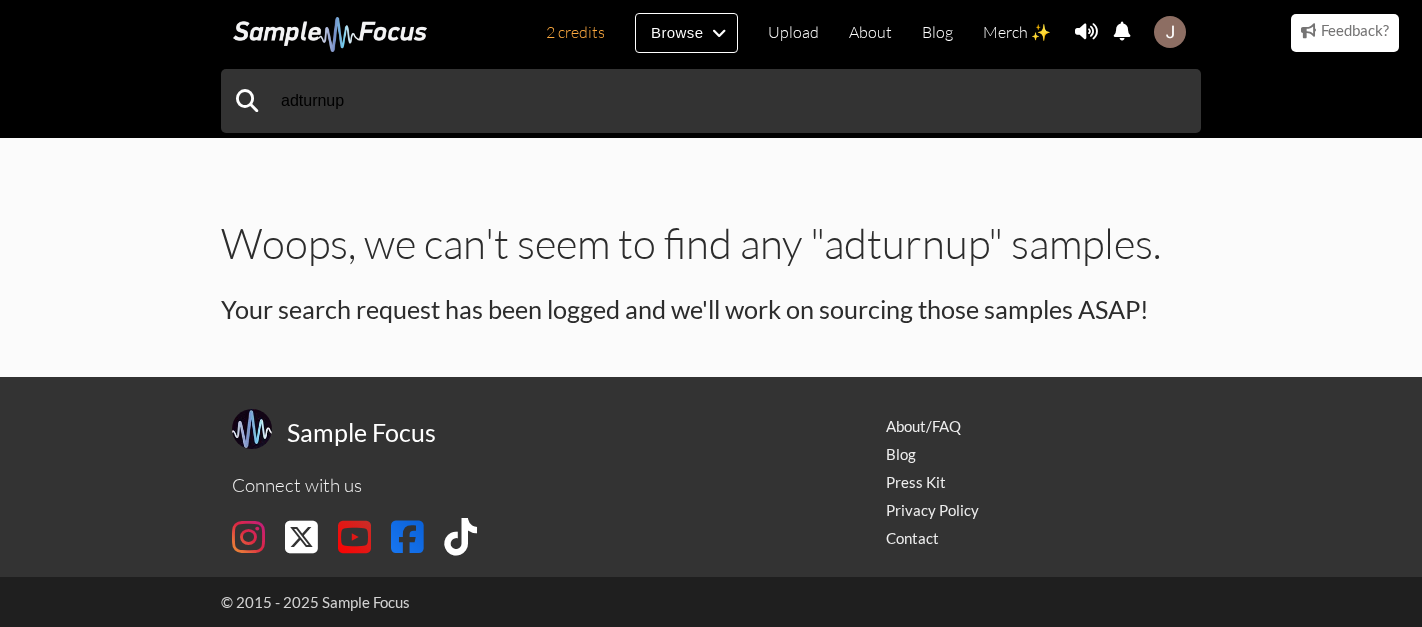 scroll, scrollTop: 0, scrollLeft: 0, axis: both 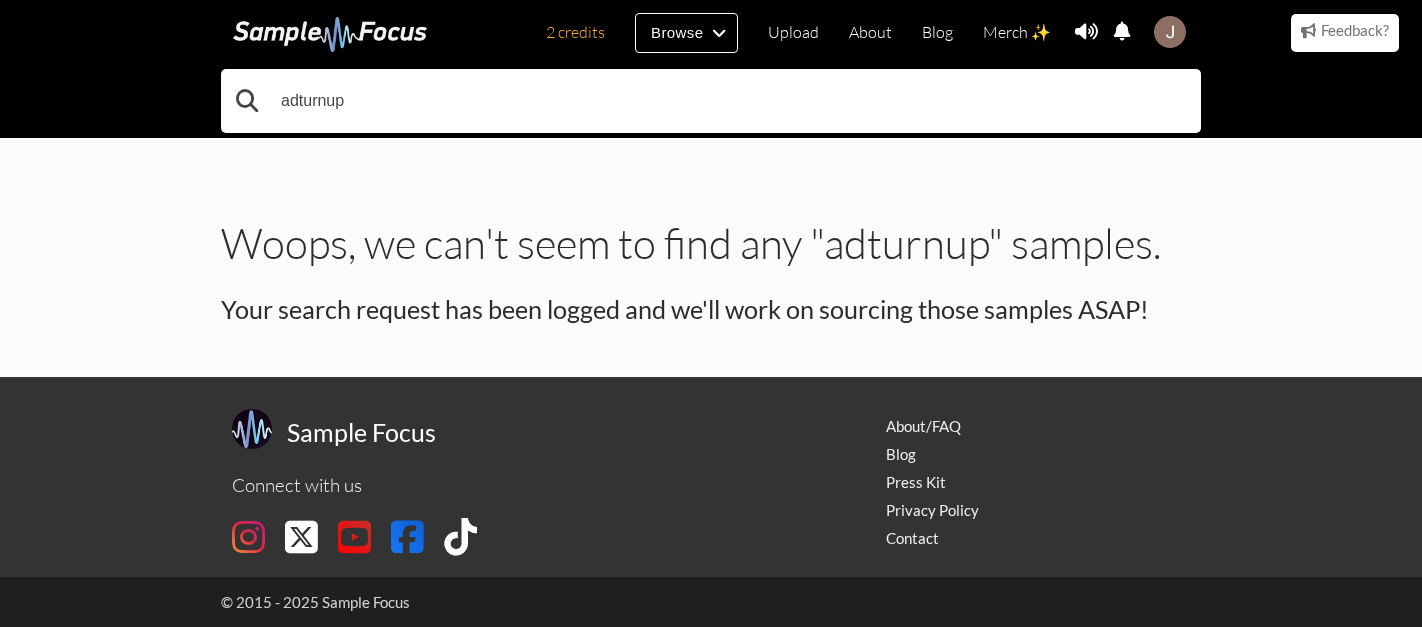 drag, startPoint x: 413, startPoint y: 89, endPoint x: 141, endPoint y: 89, distance: 272 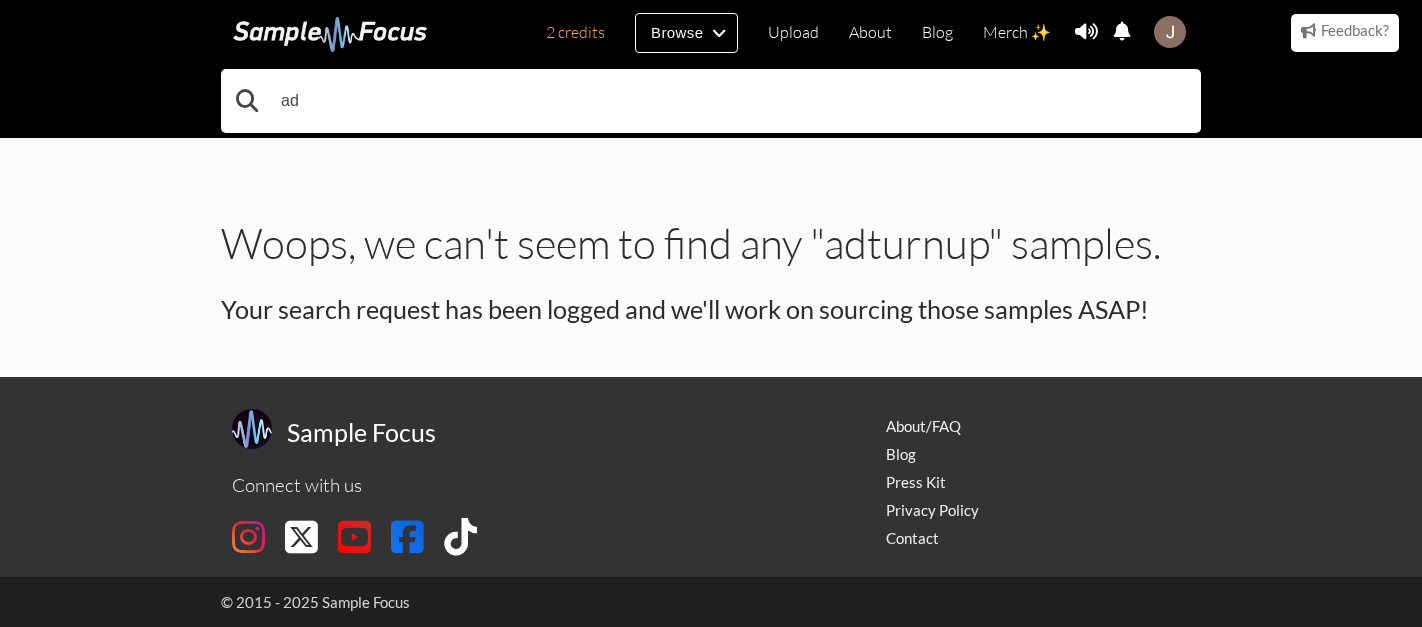 type on "ad" 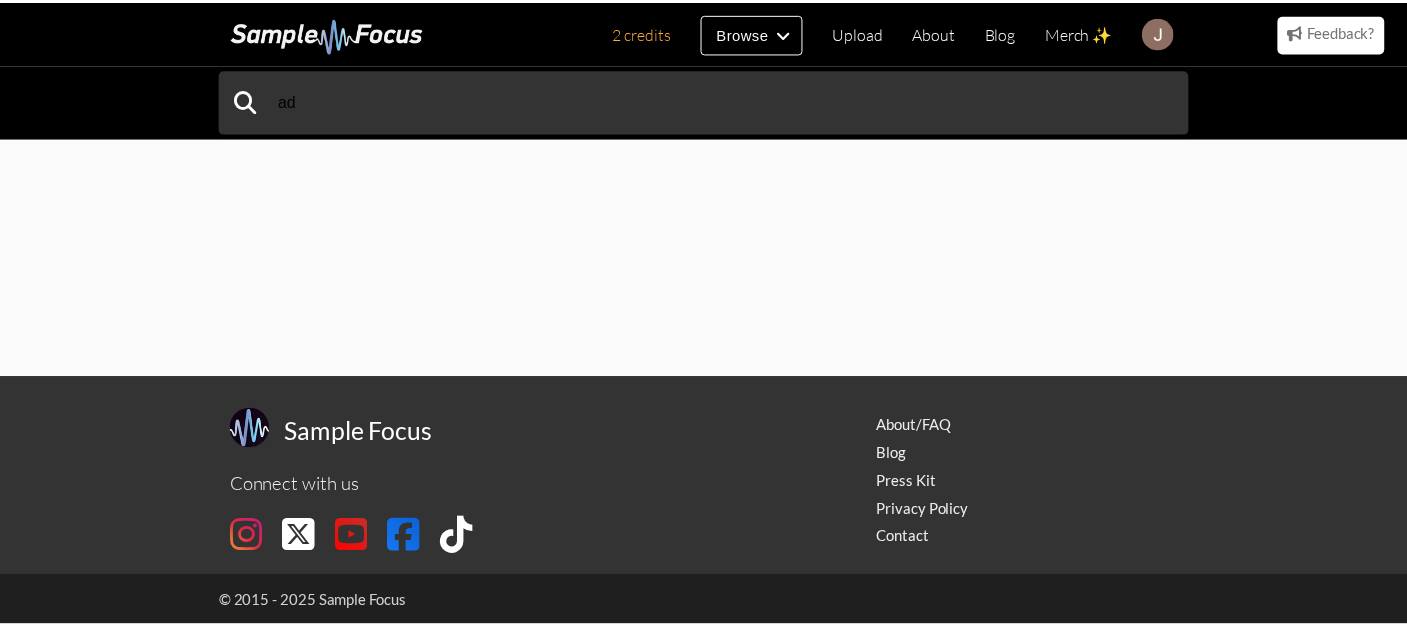 scroll, scrollTop: 0, scrollLeft: 0, axis: both 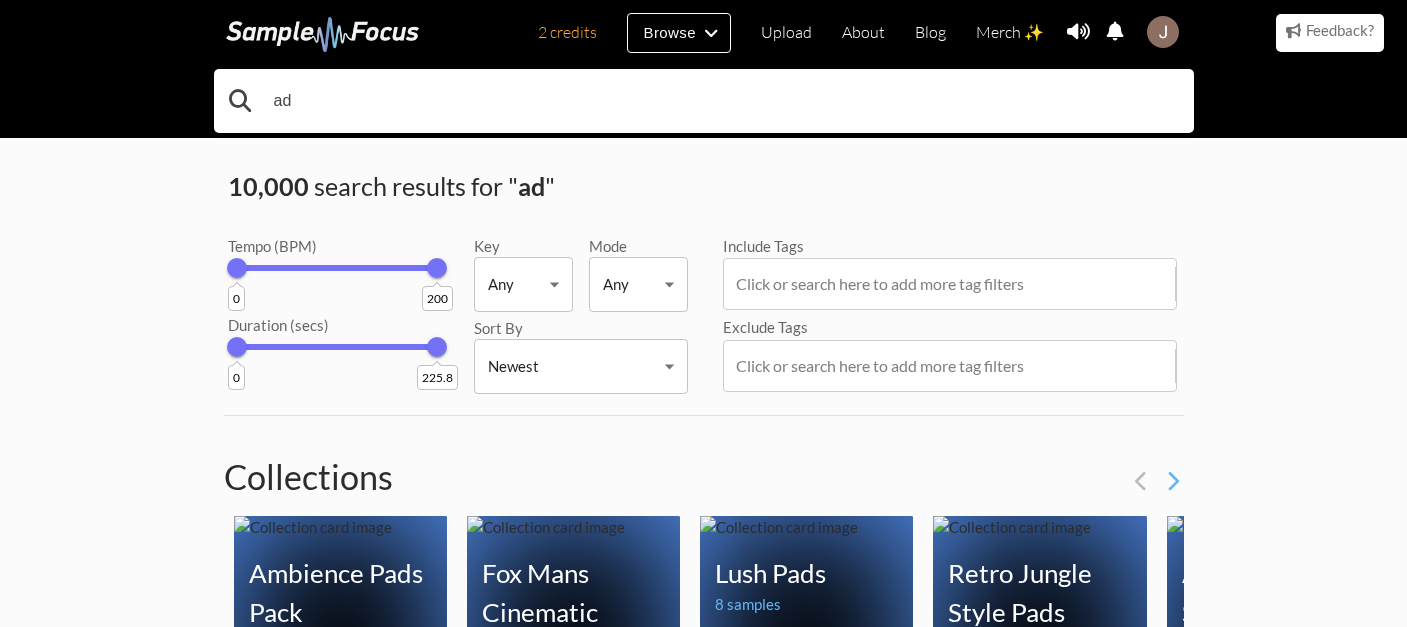 drag, startPoint x: 390, startPoint y: 108, endPoint x: 108, endPoint y: 93, distance: 282.39865 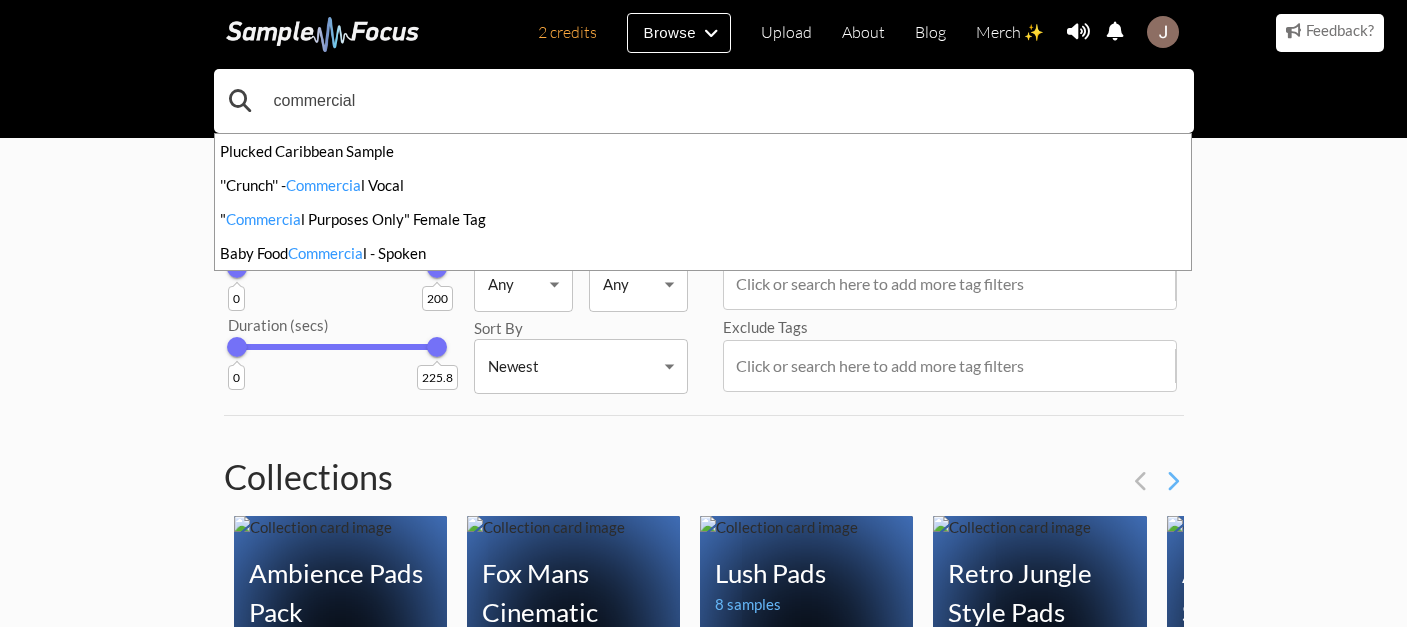 type on "commercial" 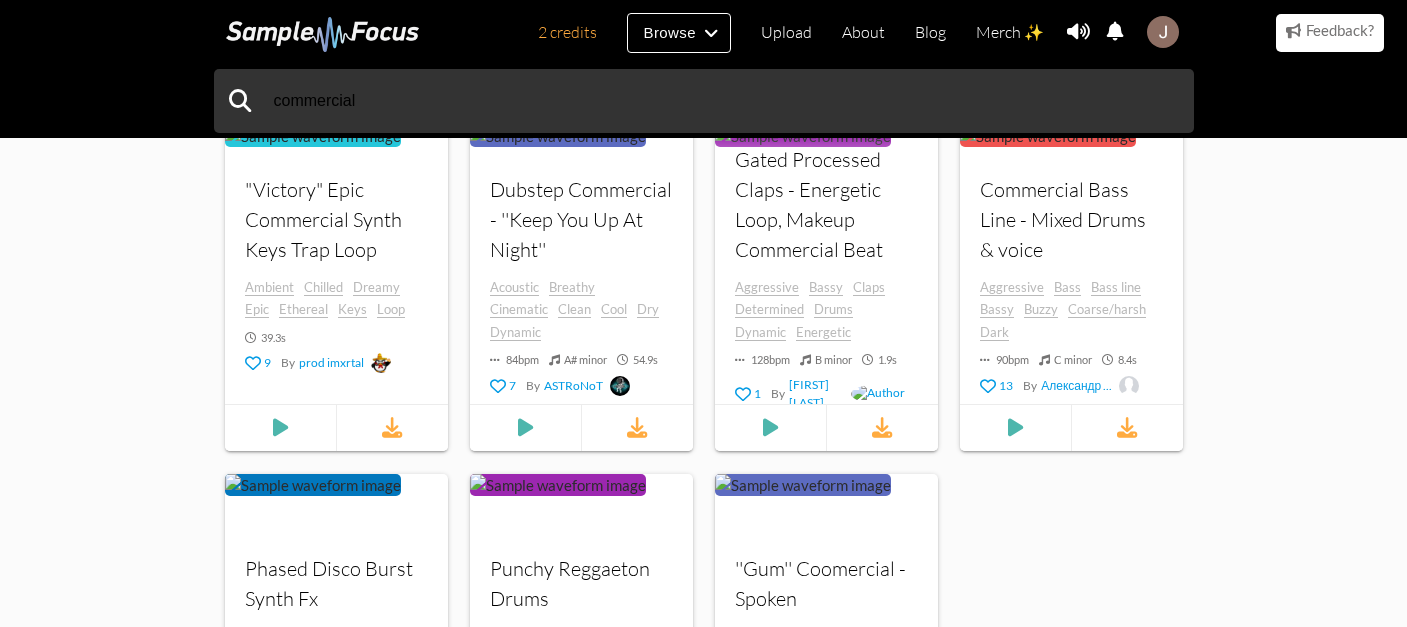 scroll, scrollTop: 1018, scrollLeft: 0, axis: vertical 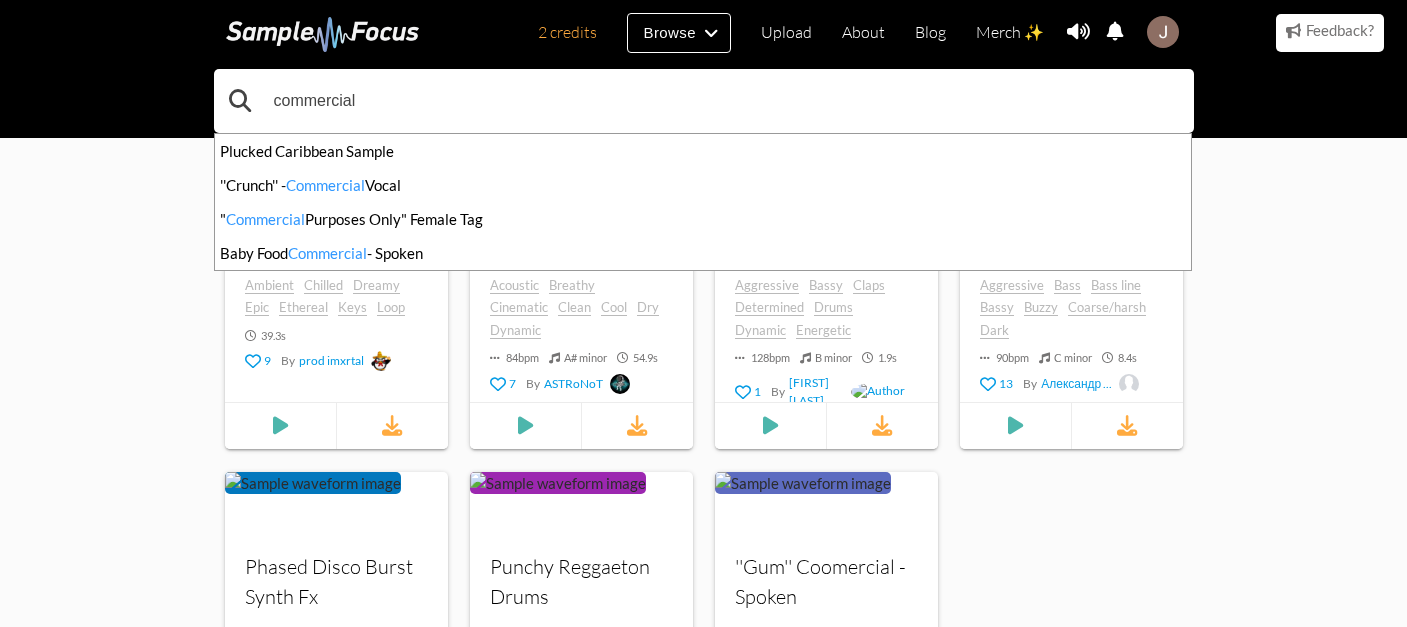 drag, startPoint x: 410, startPoint y: 92, endPoint x: 133, endPoint y: 97, distance: 277.04514 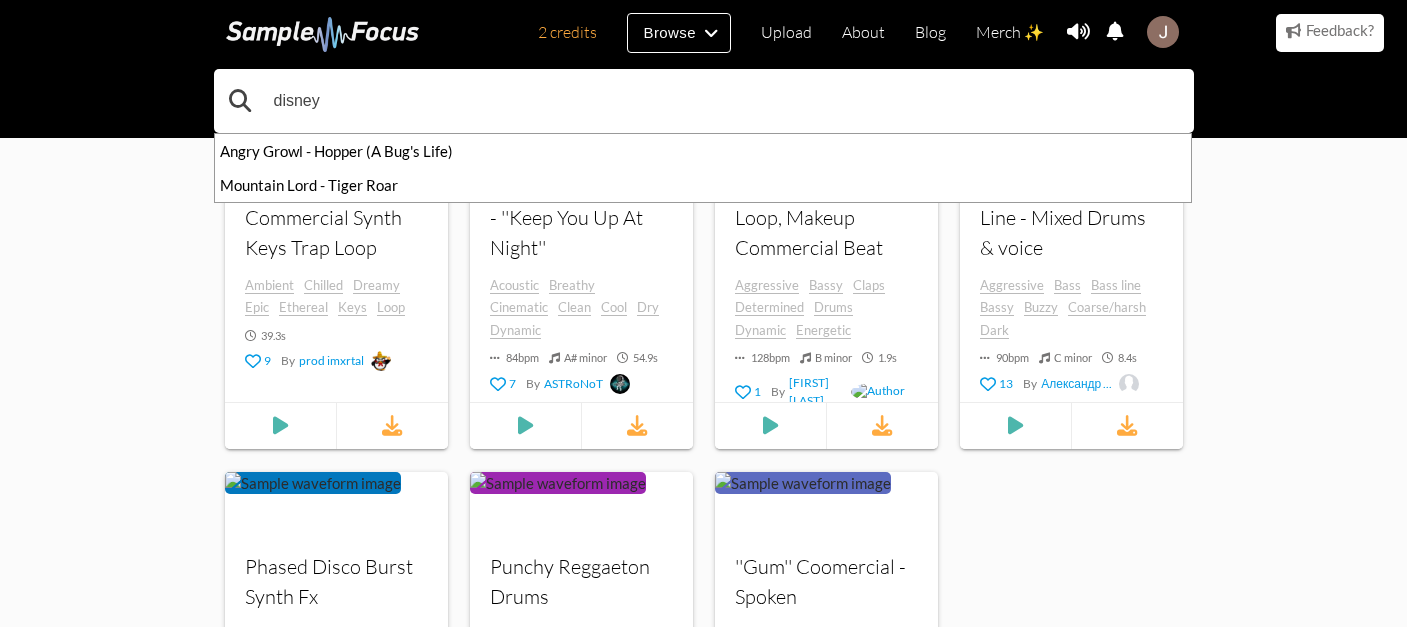 type on "disney" 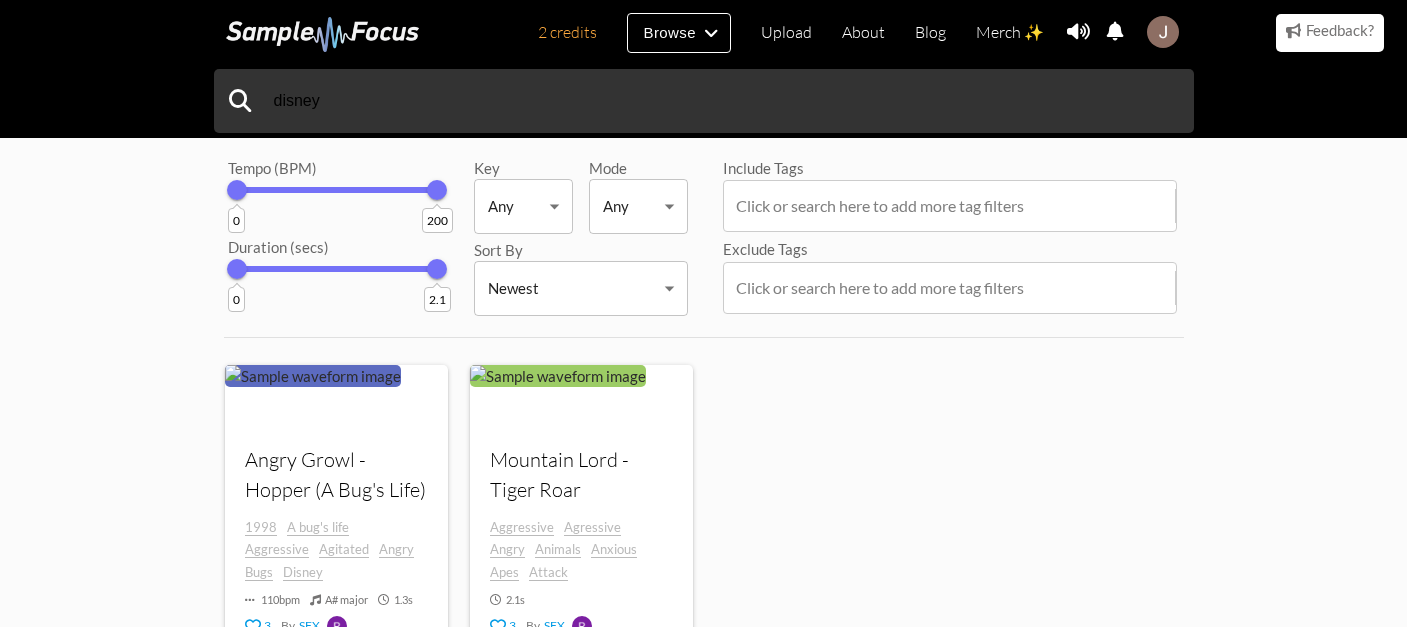 scroll, scrollTop: 348, scrollLeft: 0, axis: vertical 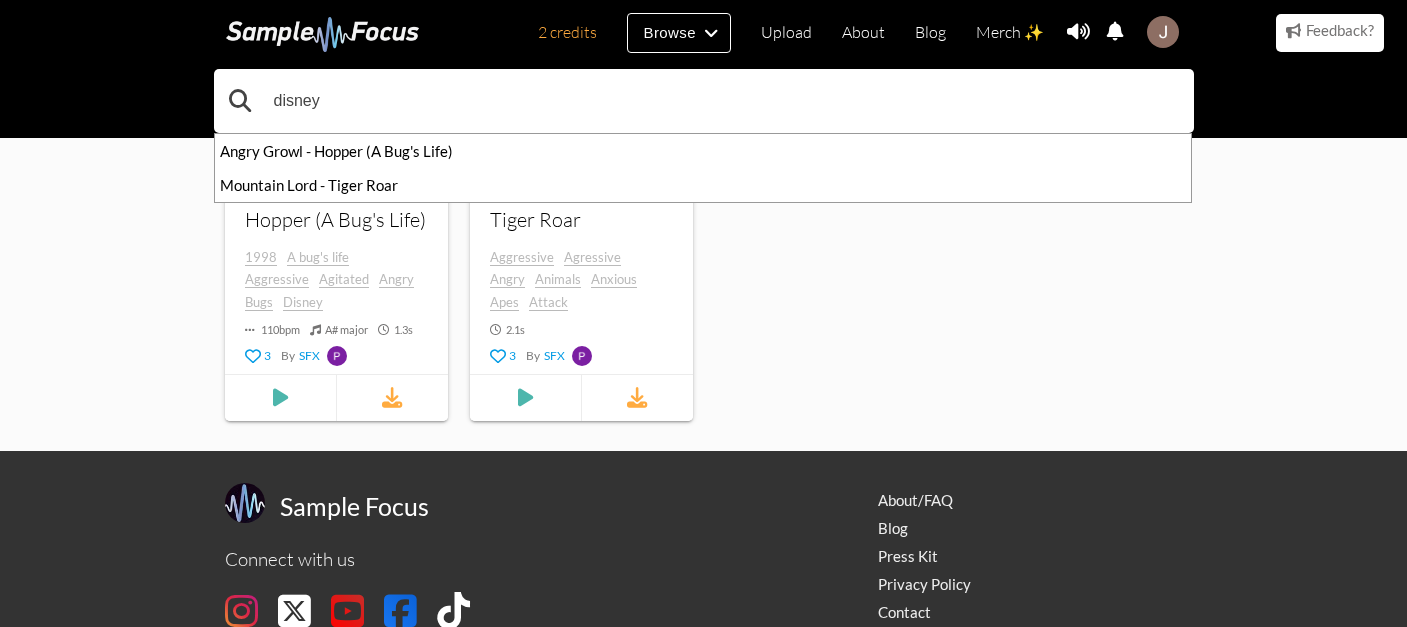 drag, startPoint x: 359, startPoint y: 111, endPoint x: 237, endPoint y: 96, distance: 122.91867 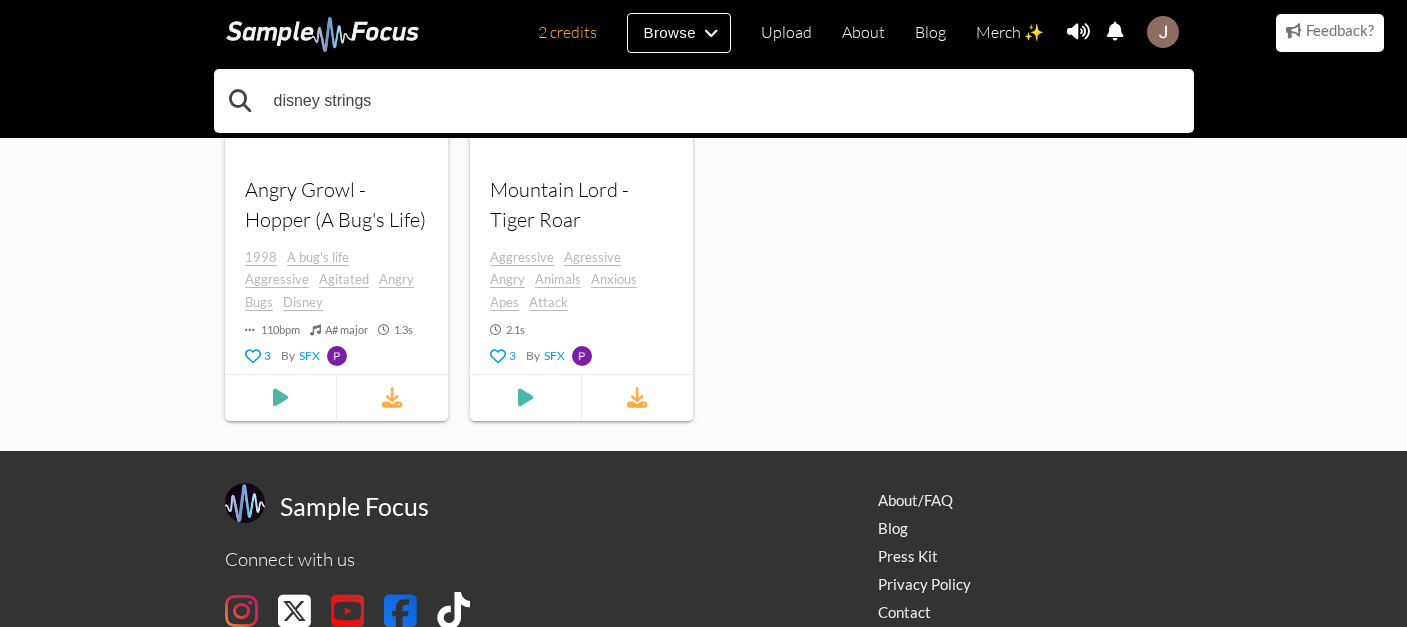 type on "disney strings" 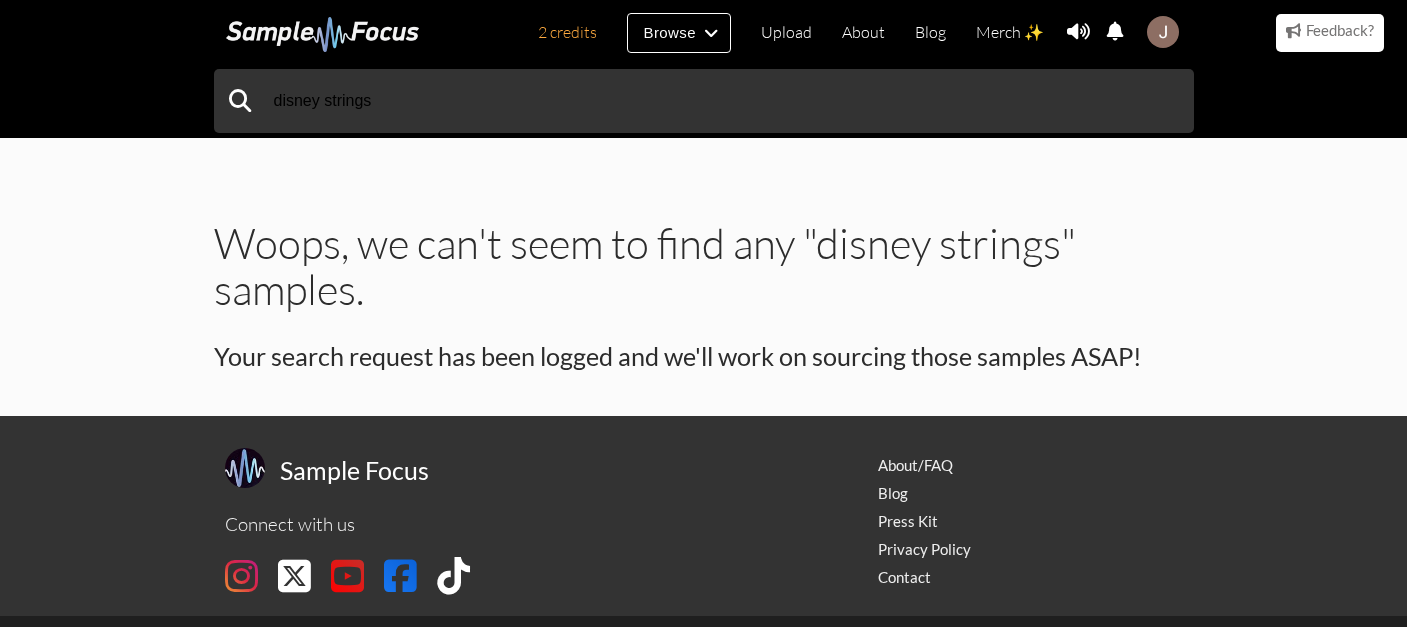 scroll, scrollTop: 0, scrollLeft: 0, axis: both 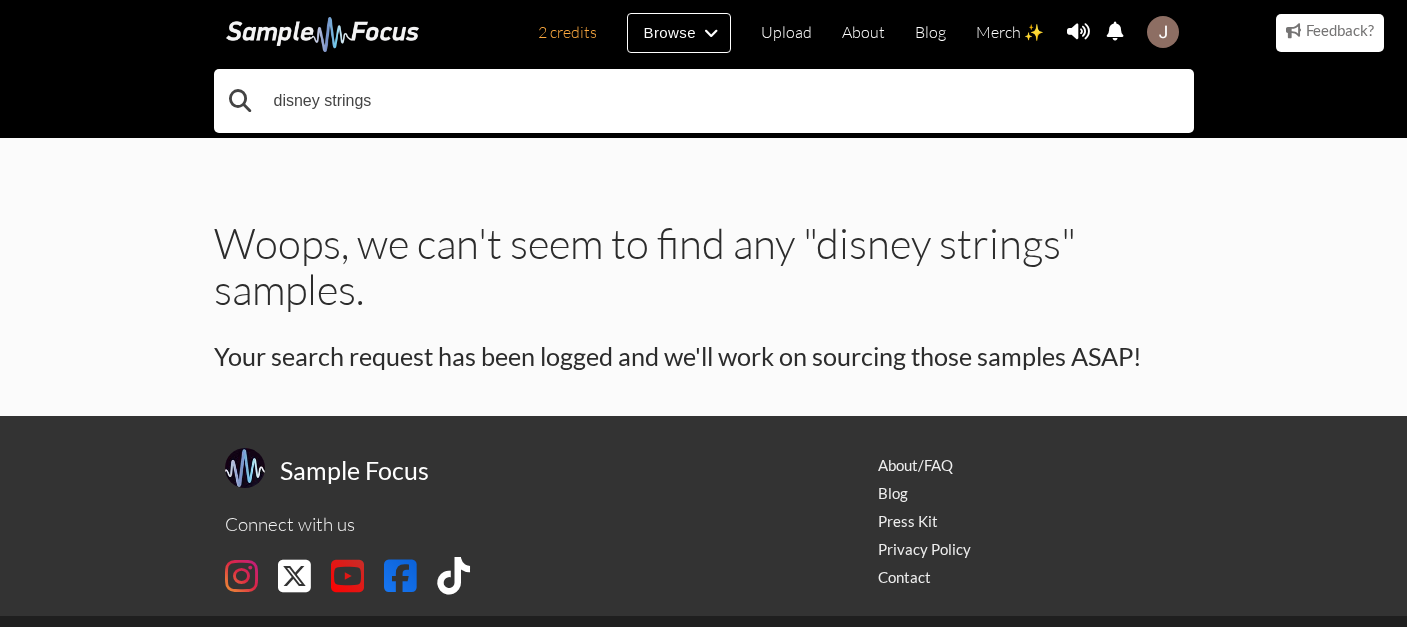 drag, startPoint x: 451, startPoint y: 89, endPoint x: 41, endPoint y: 114, distance: 410.76147 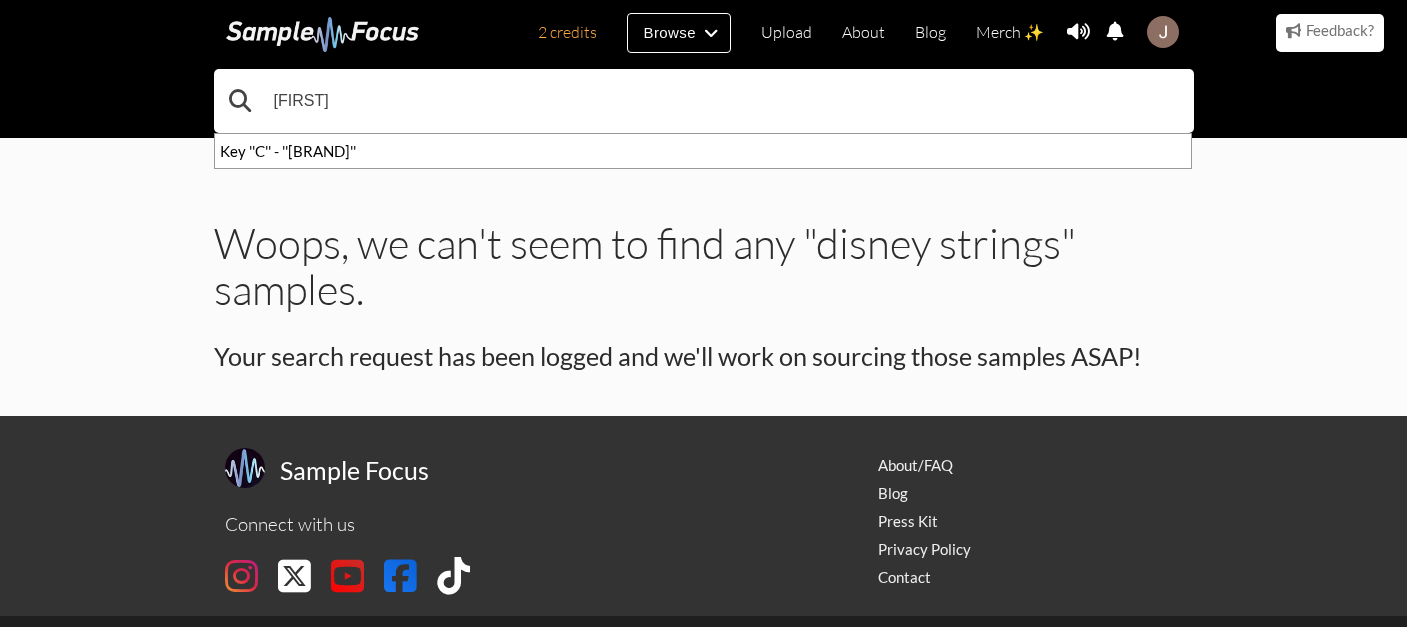 type on "[FIRST]" 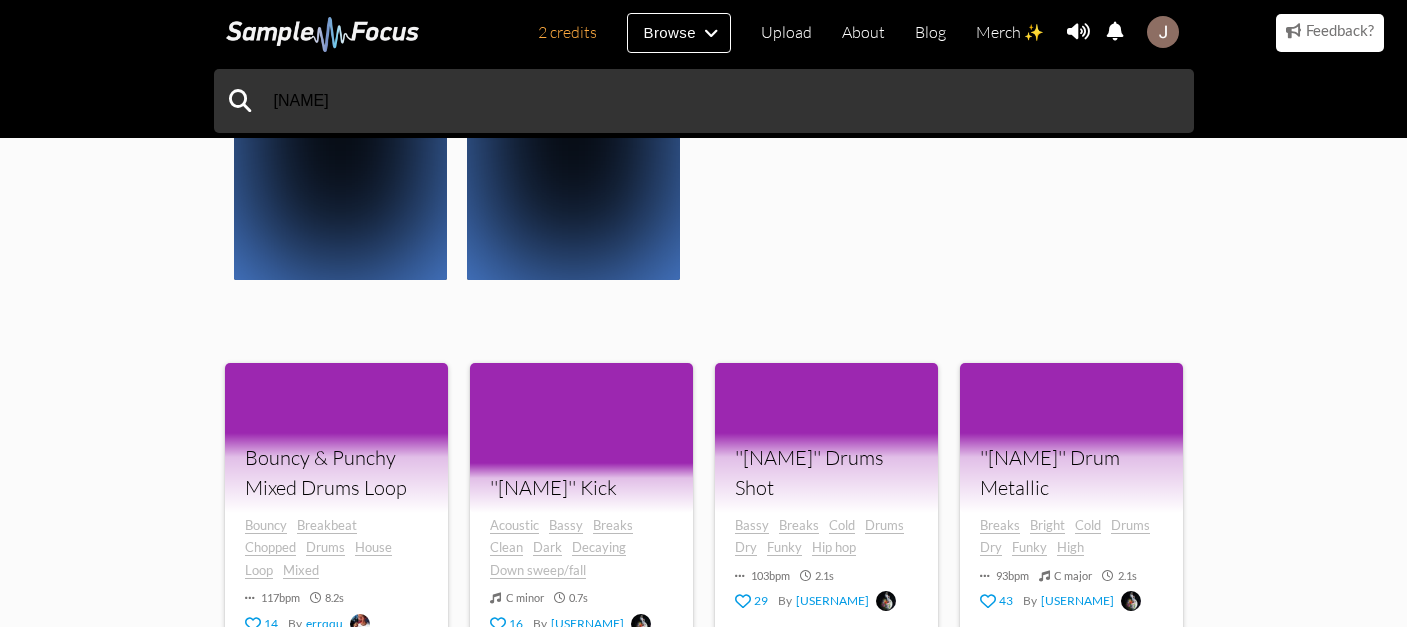 scroll, scrollTop: 554, scrollLeft: 0, axis: vertical 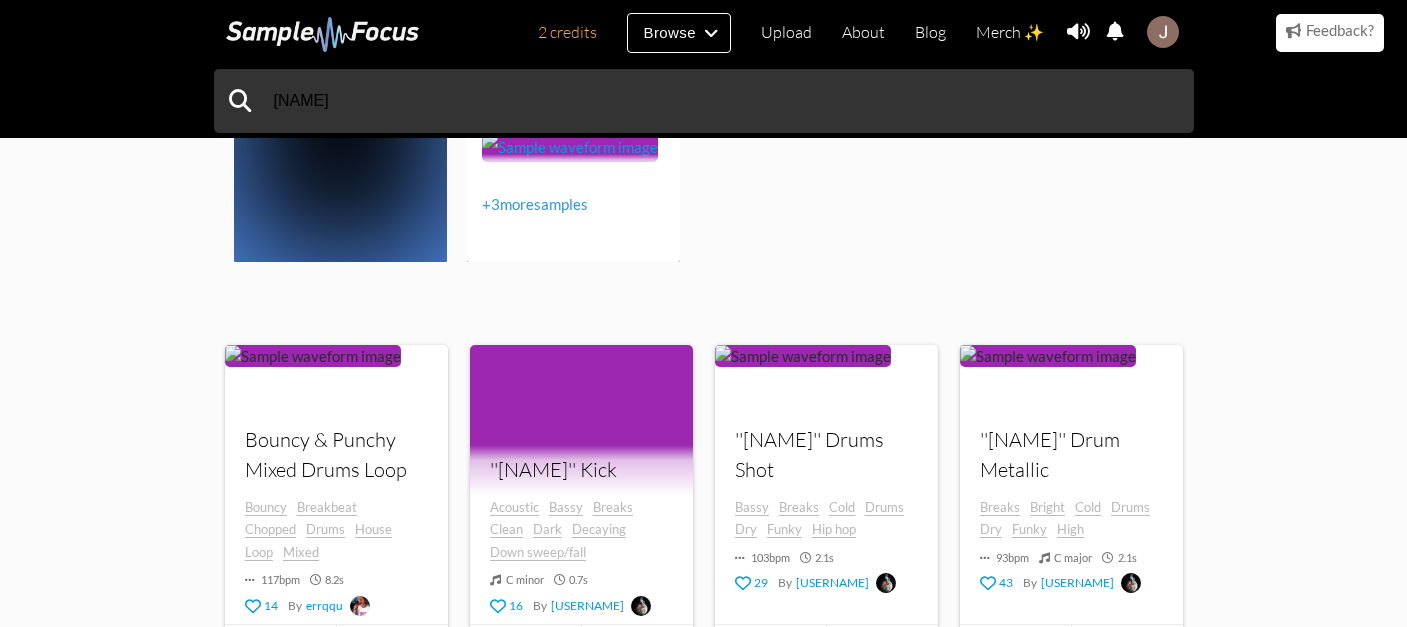 click on "2000 S Hip Hop [NAME] Your browser does not support the audio  element. Your browser does not support the audio  element. Your browser does not support the audio  element. +  3  more  samples" at bounding box center [573, 112] 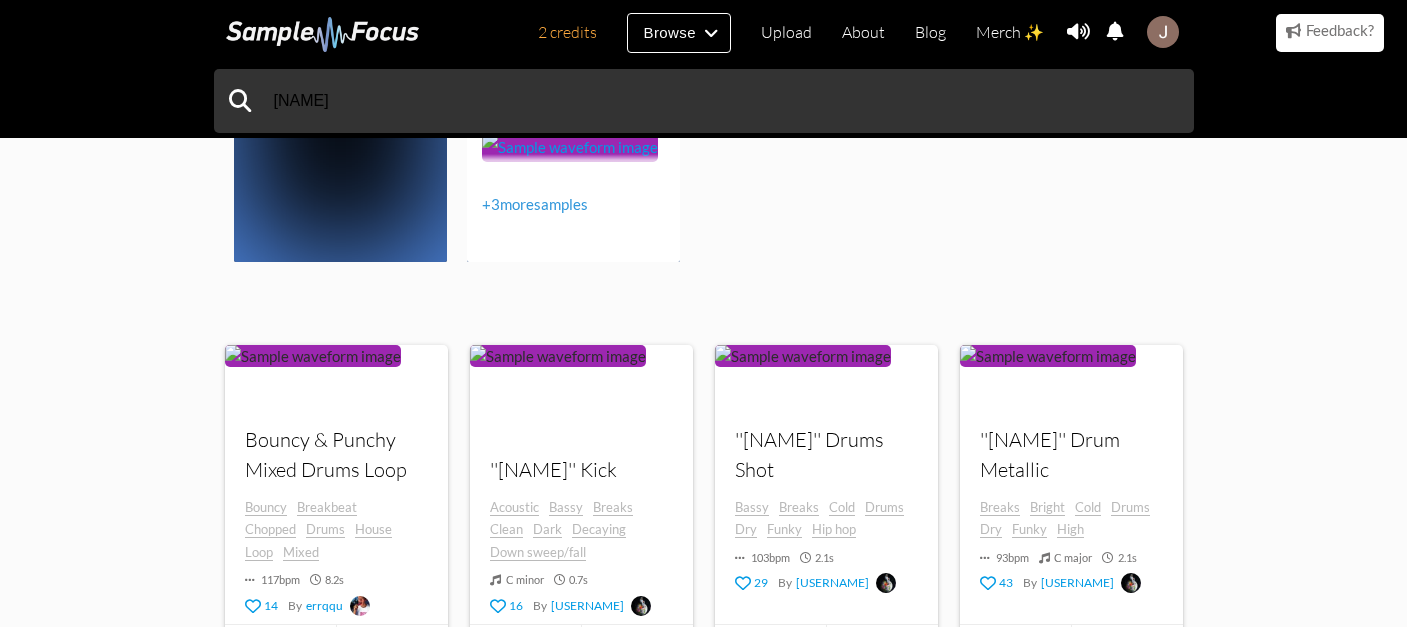click on "+  3  more  samples" at bounding box center [535, 204] 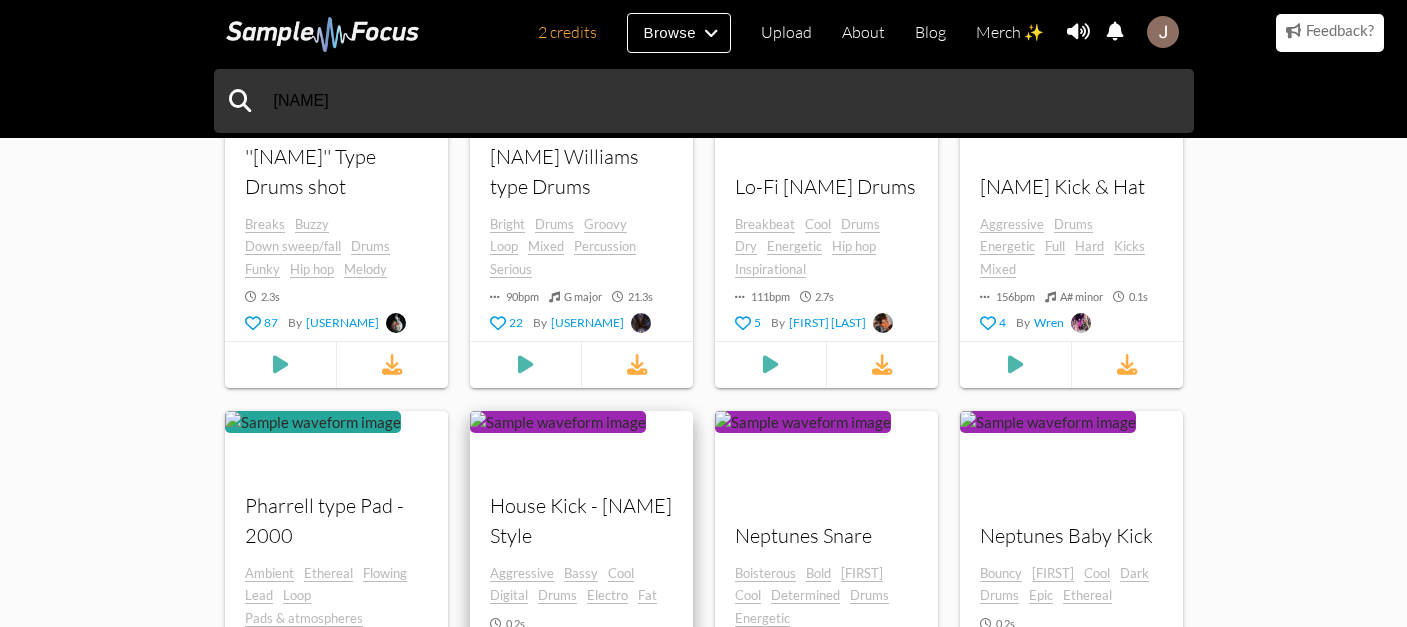 scroll, scrollTop: 1642, scrollLeft: 0, axis: vertical 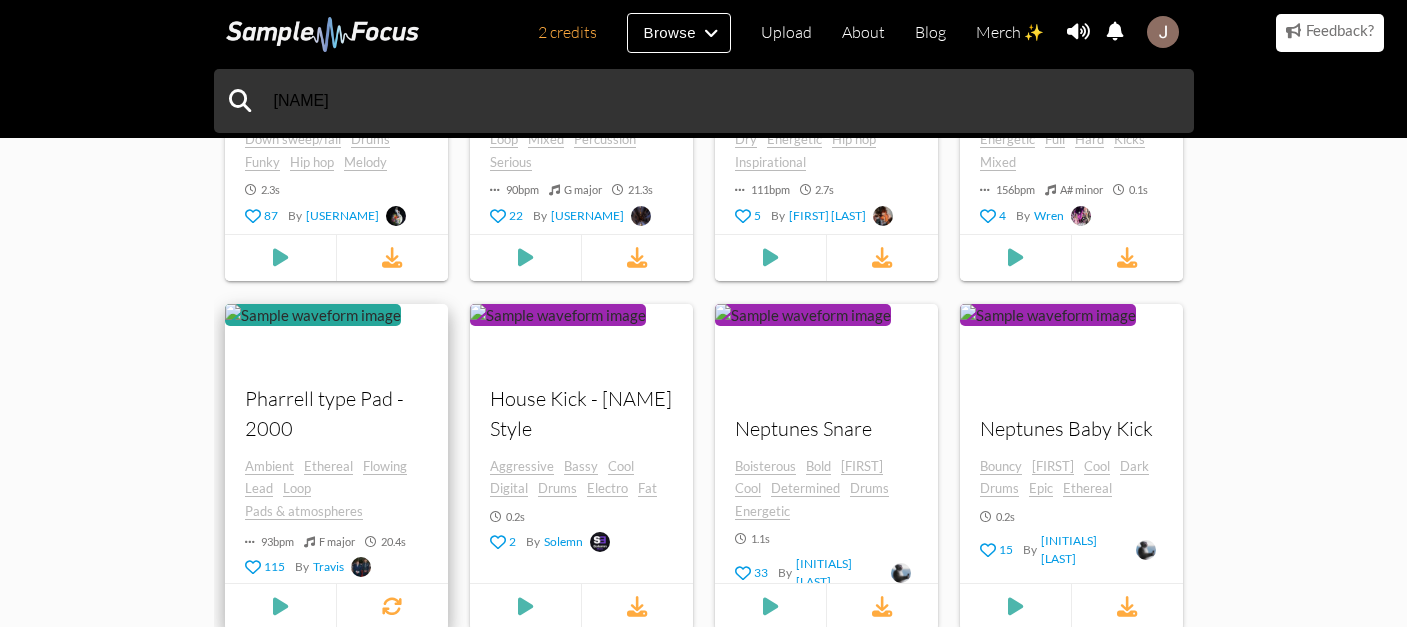 click on "Ethereal" at bounding box center (328, 466) 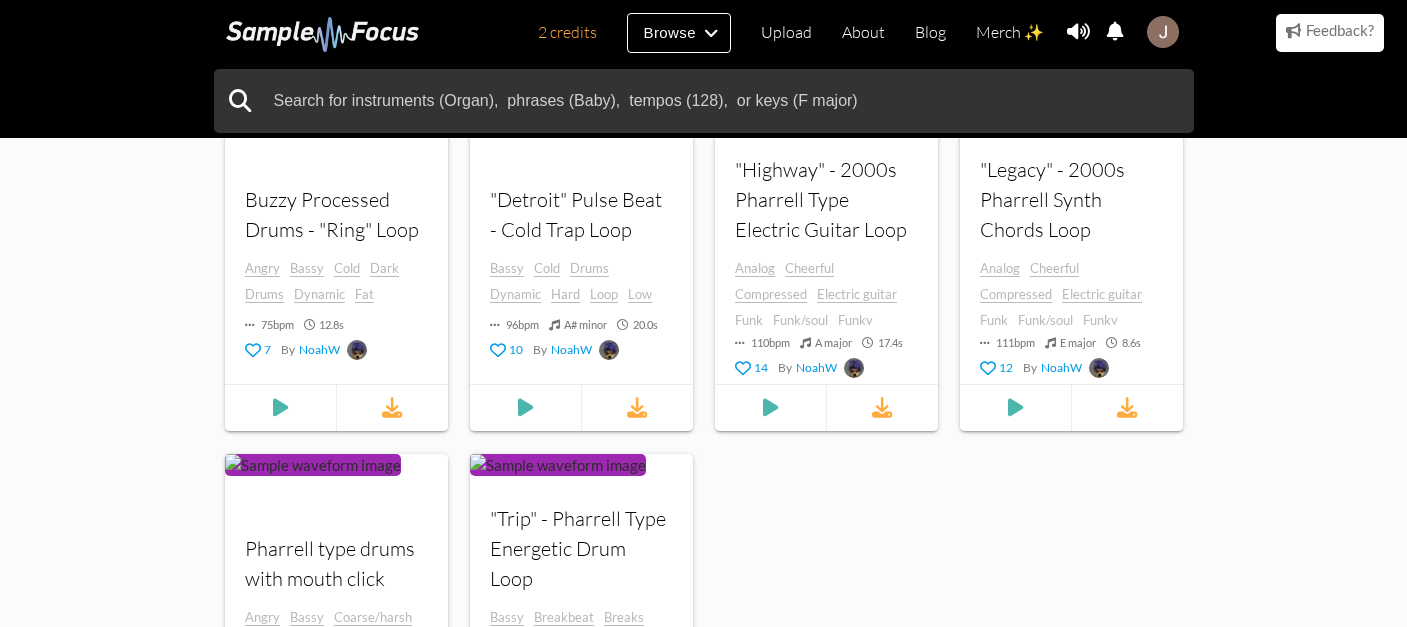 scroll, scrollTop: 528, scrollLeft: 0, axis: vertical 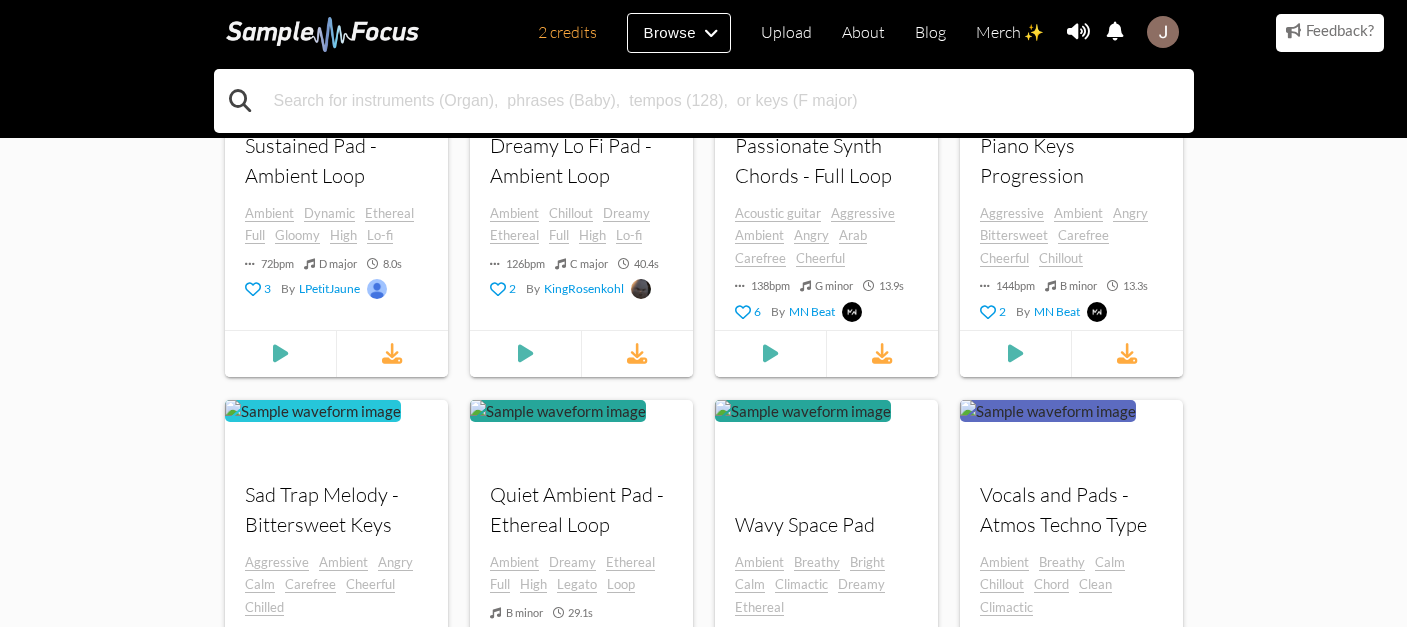 click at bounding box center [704, 101] 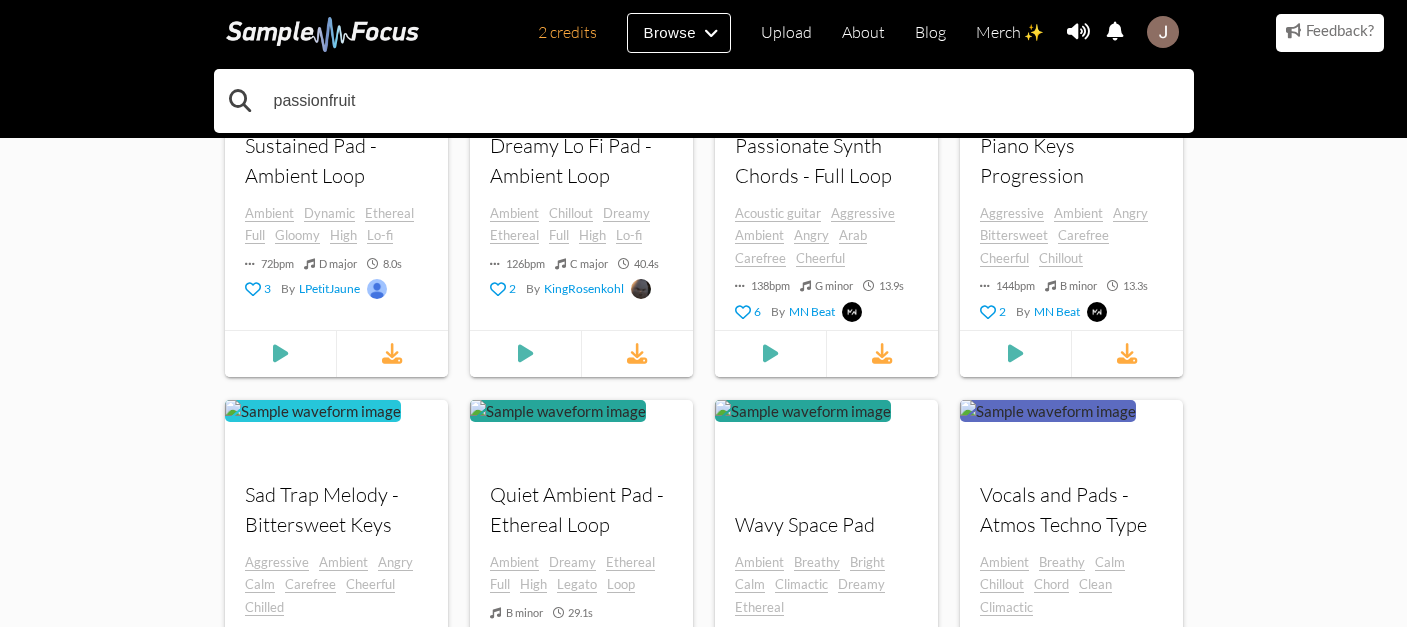 type on "passionfruit" 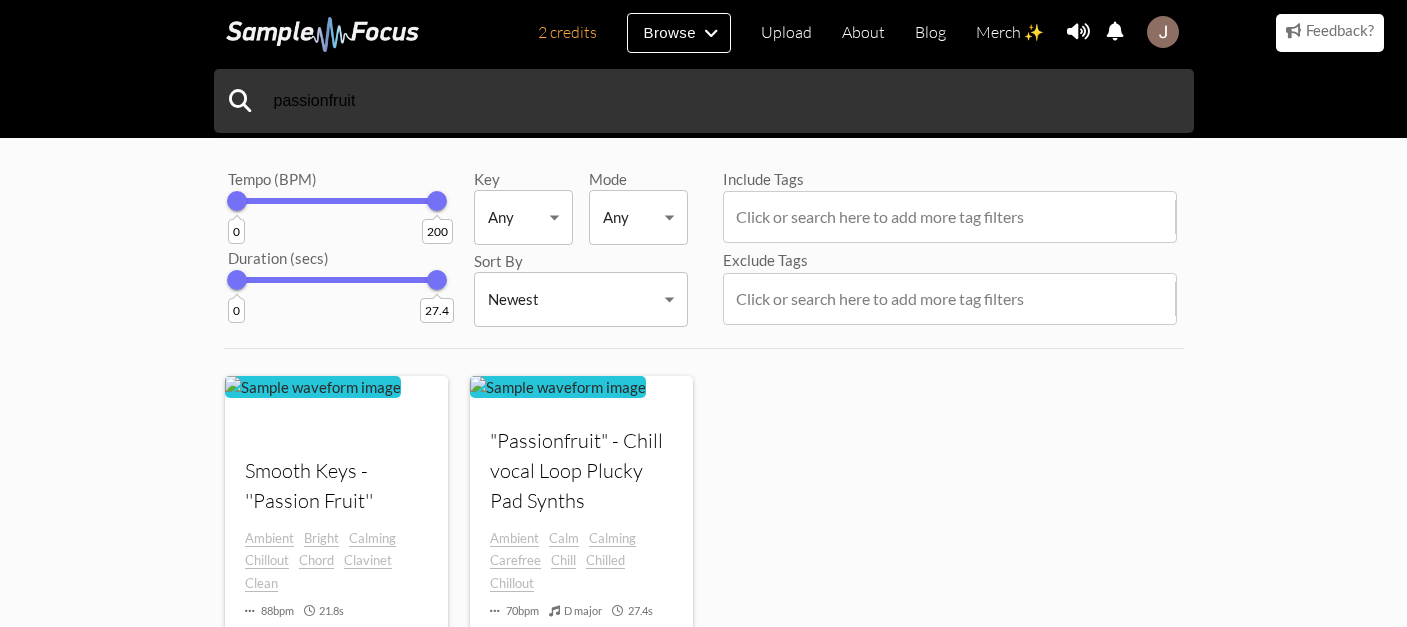 scroll, scrollTop: 332, scrollLeft: 0, axis: vertical 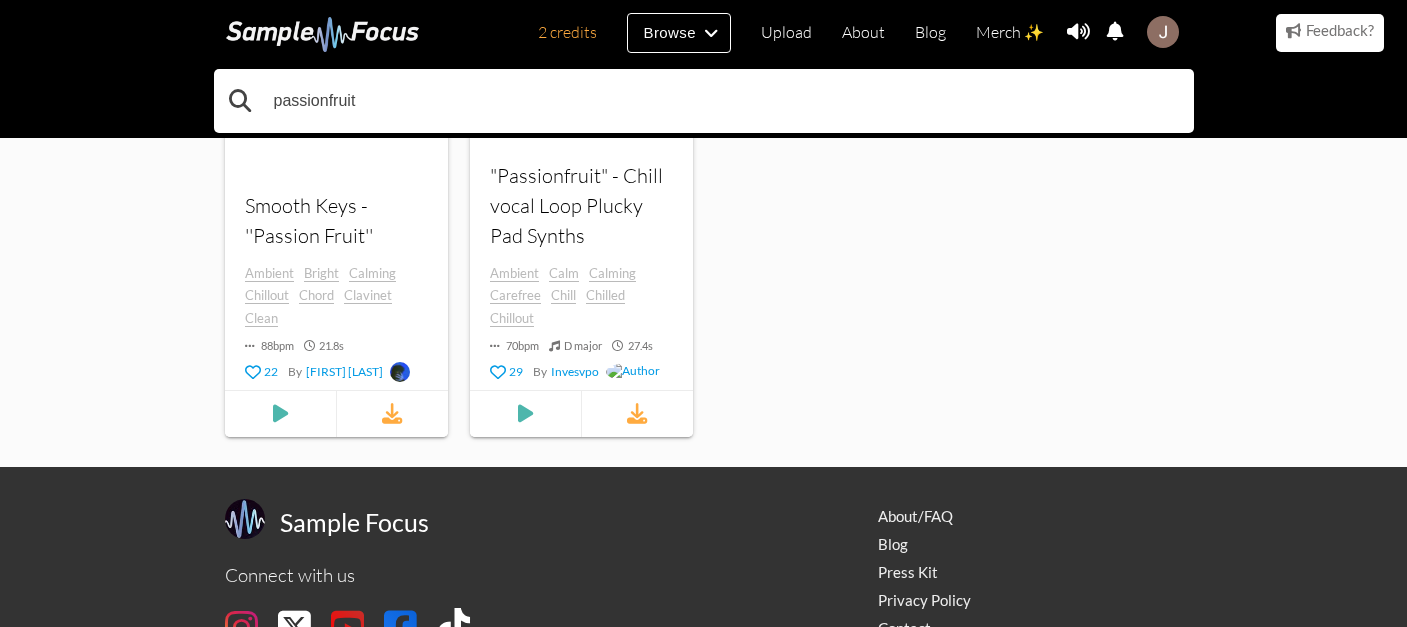 drag, startPoint x: 425, startPoint y: 114, endPoint x: 225, endPoint y: 99, distance: 200.5617 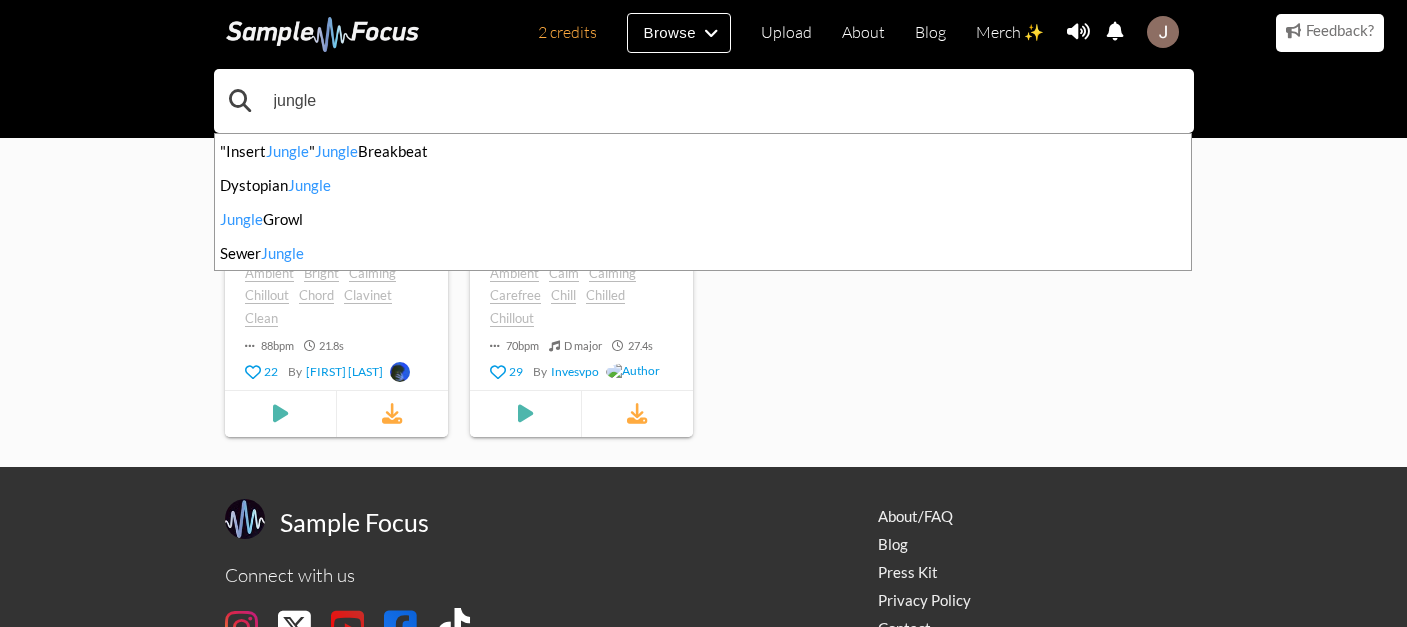 type on "jungle" 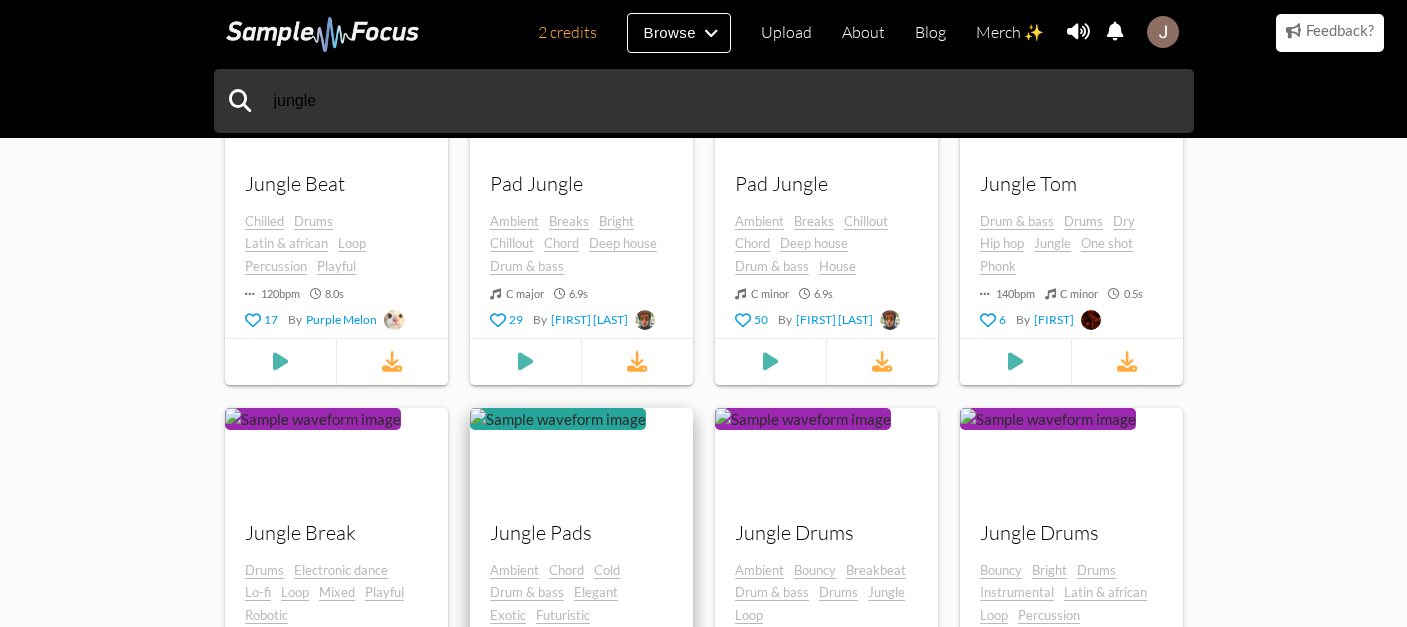 scroll, scrollTop: 1650, scrollLeft: 0, axis: vertical 